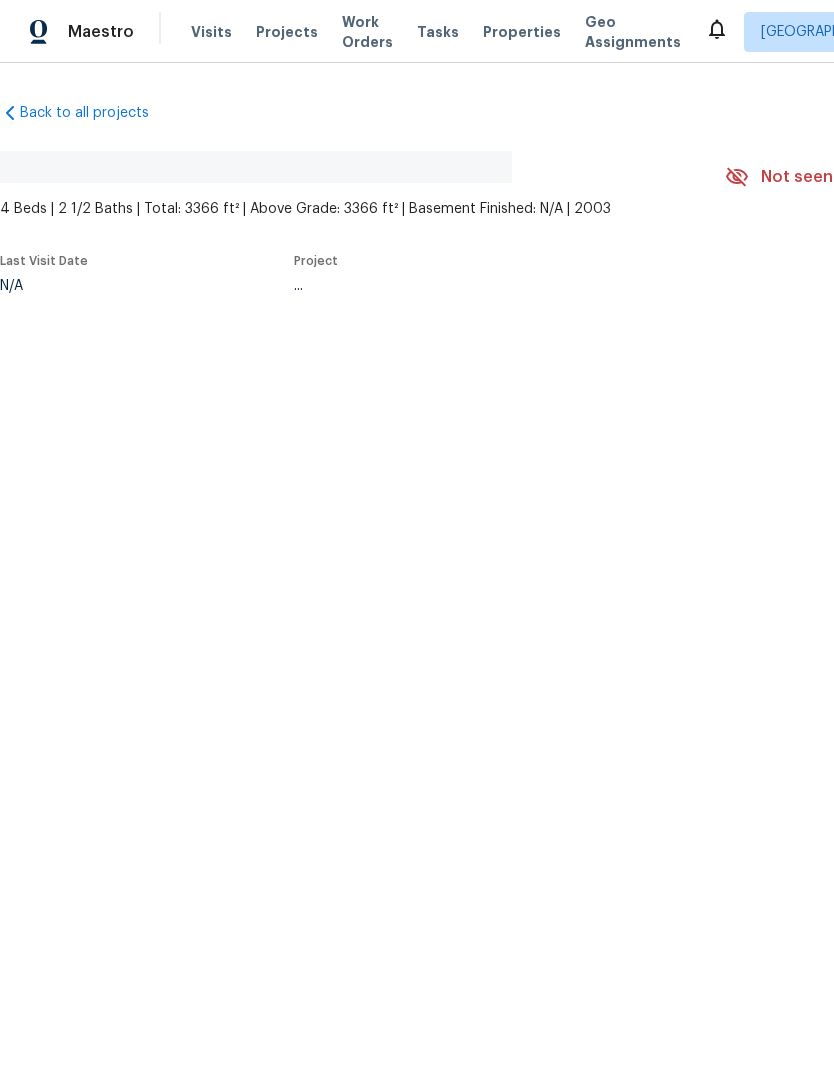 scroll, scrollTop: 0, scrollLeft: 0, axis: both 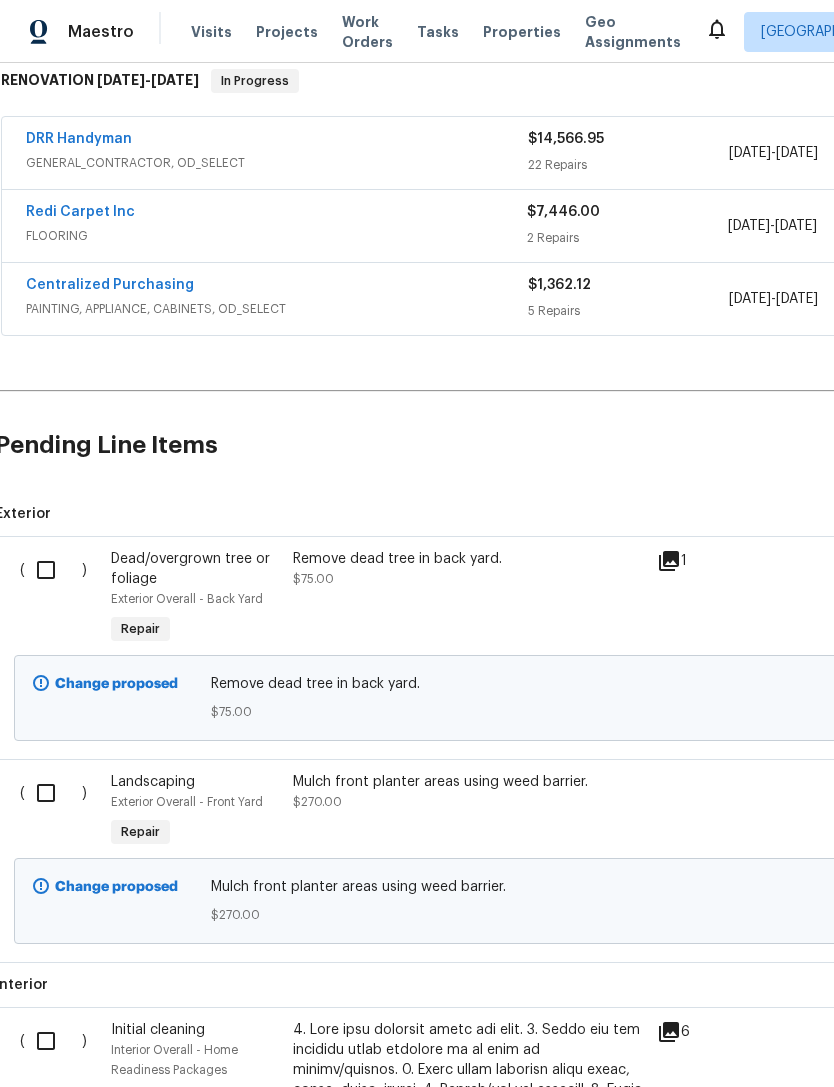 click at bounding box center (53, 570) 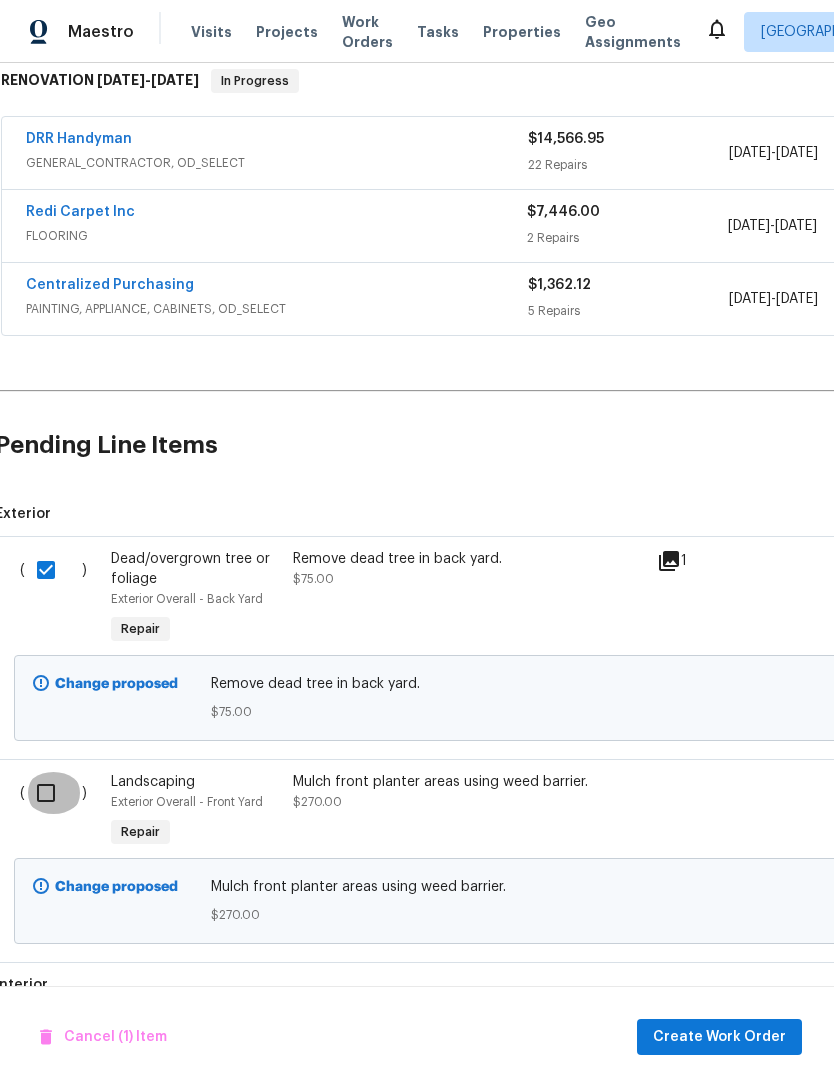 click at bounding box center (53, 793) 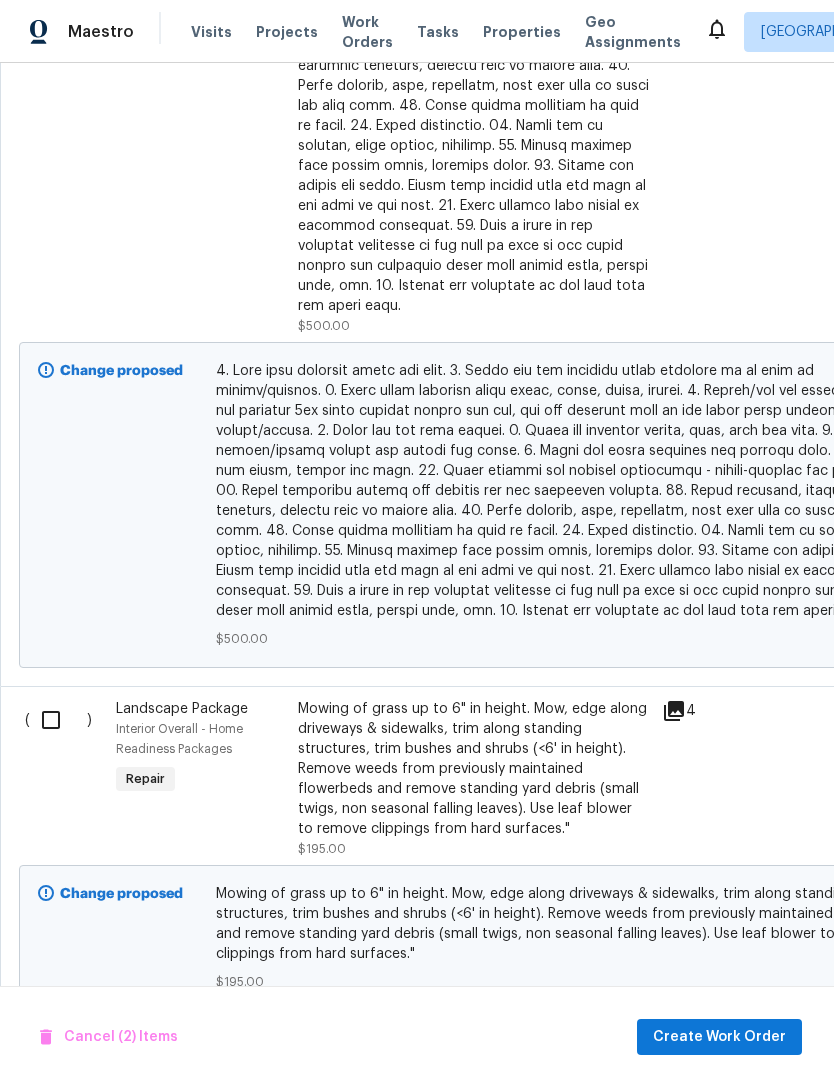 scroll, scrollTop: 1572, scrollLeft: 0, axis: vertical 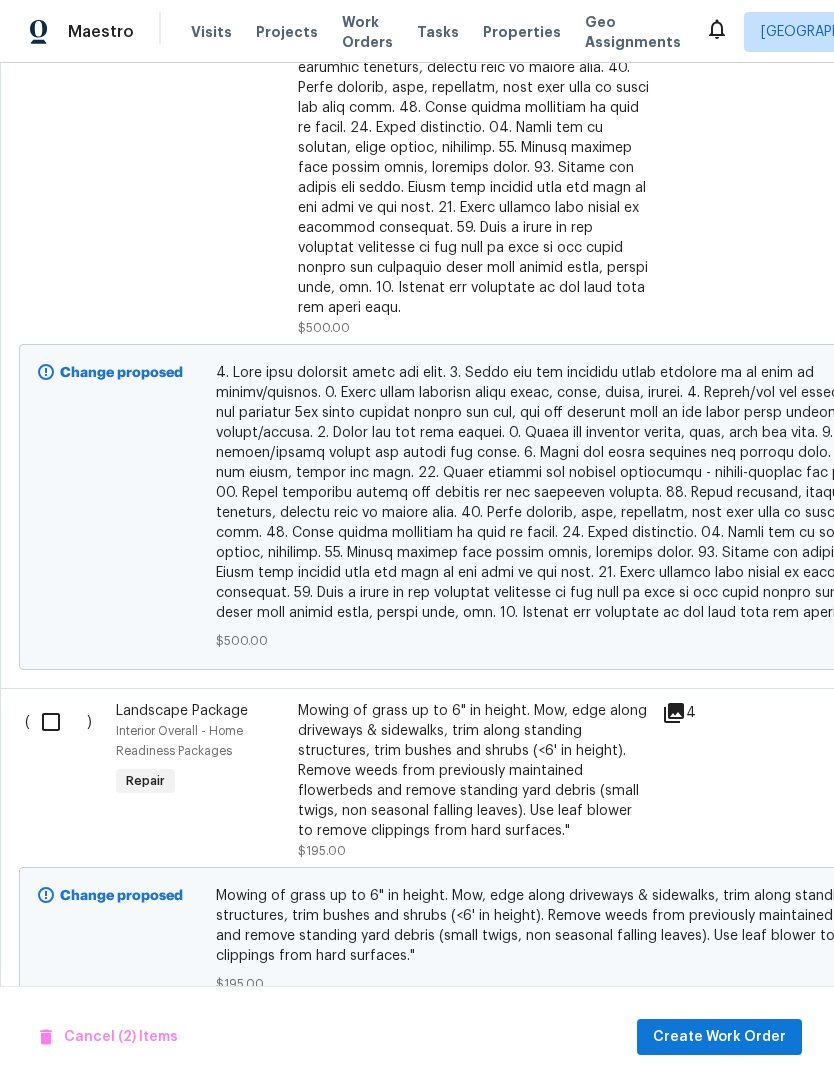 click at bounding box center (58, 722) 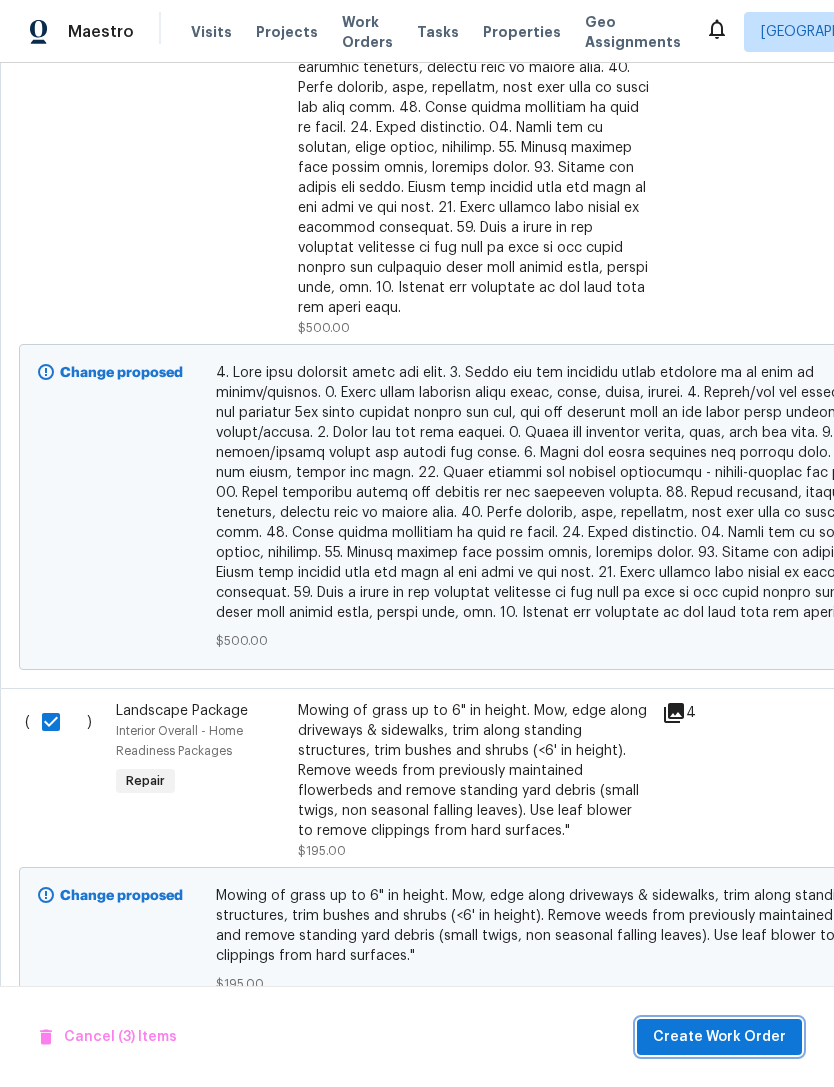 click on "Create Work Order" at bounding box center [719, 1037] 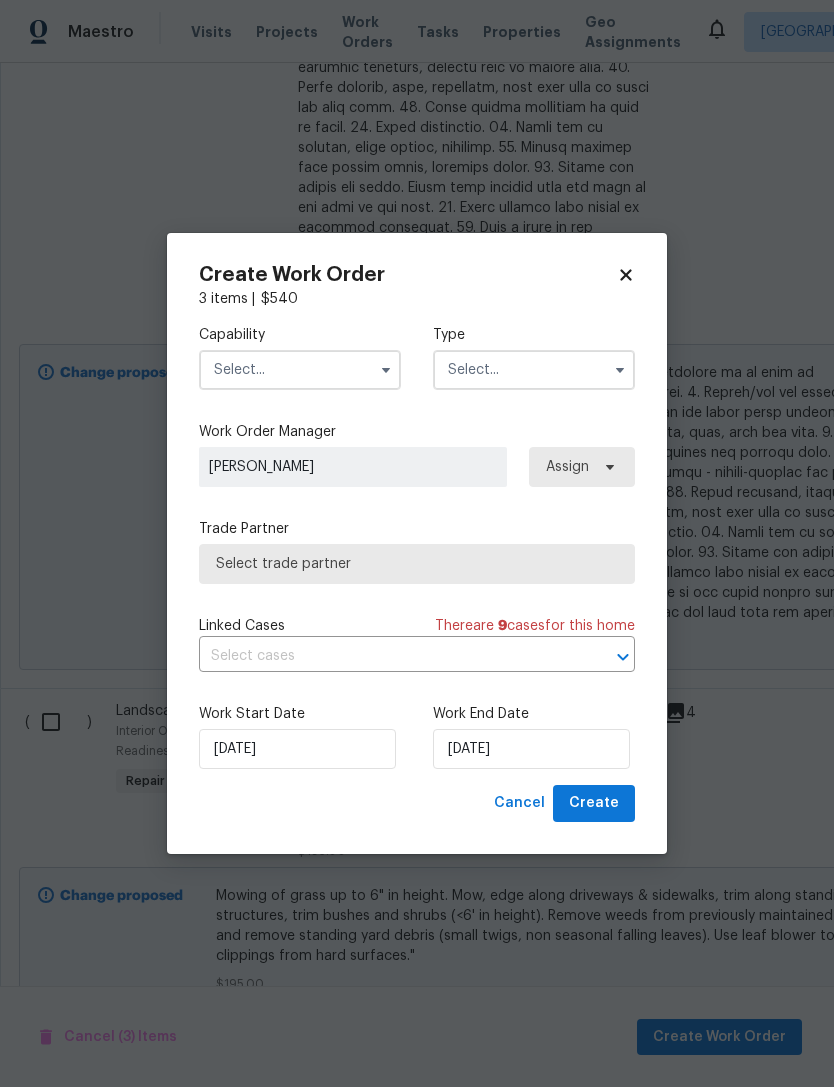 checkbox on "false" 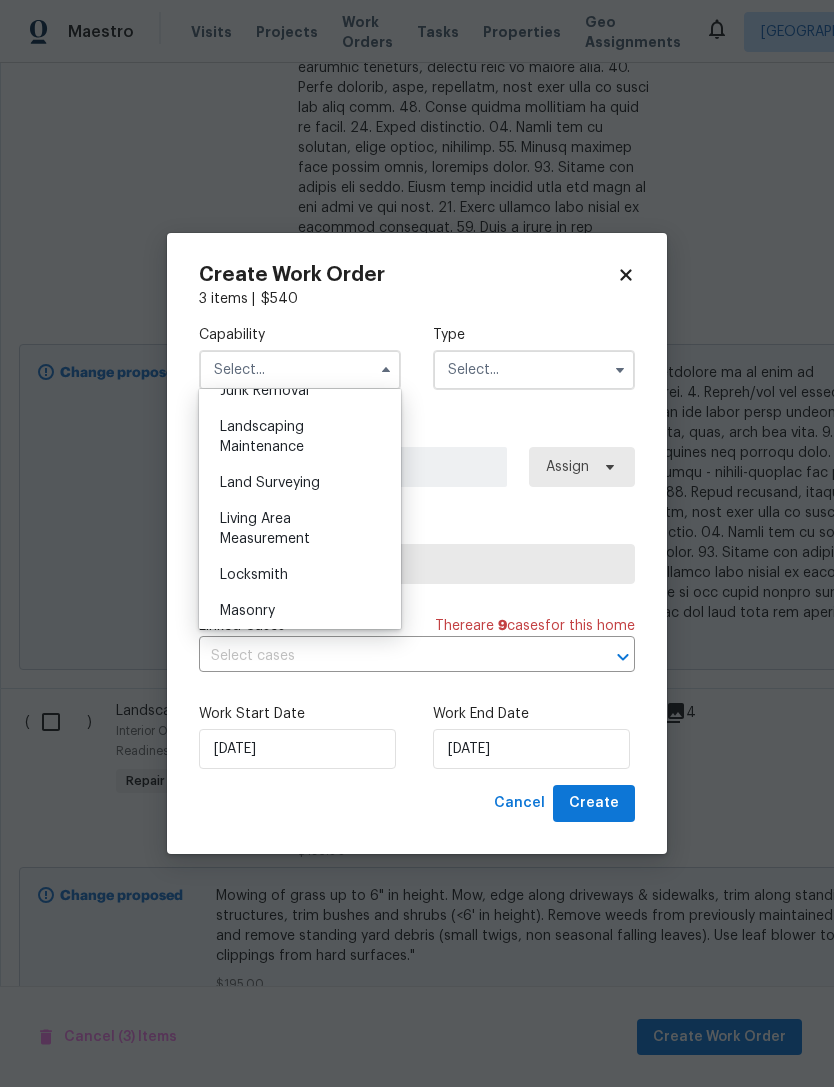 scroll, scrollTop: 1305, scrollLeft: 0, axis: vertical 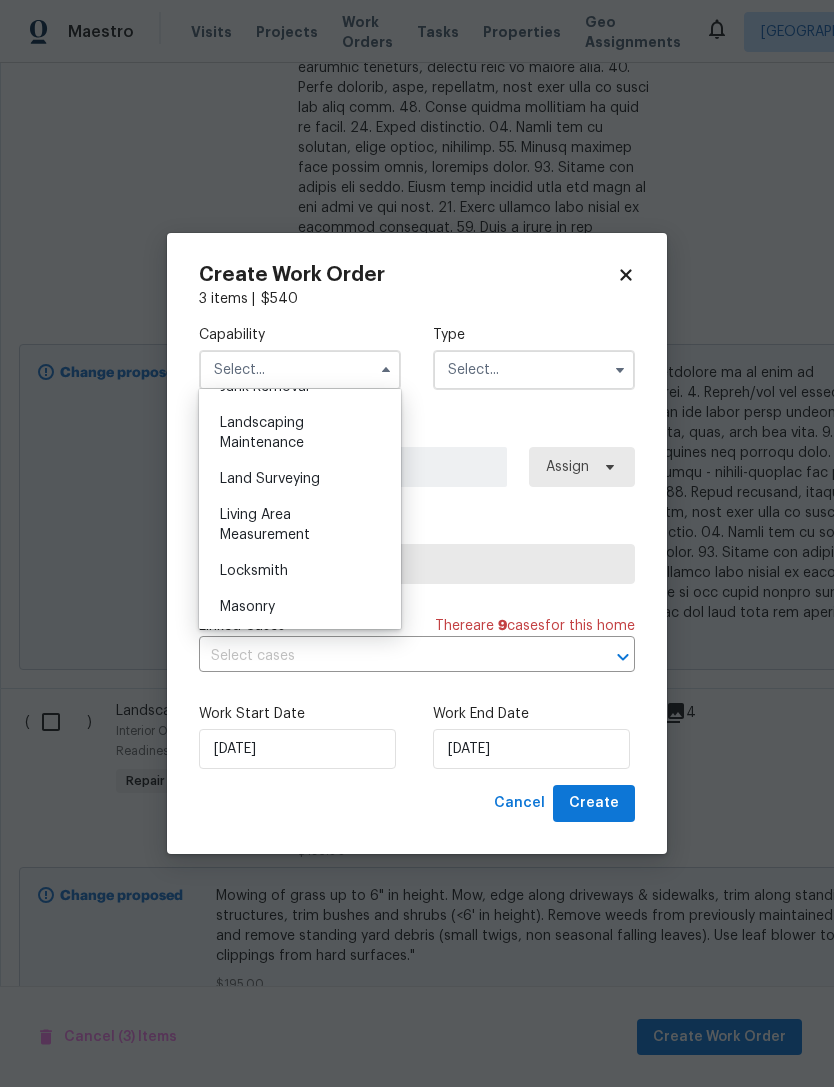 click on "Landscaping Maintenance" at bounding box center [262, 433] 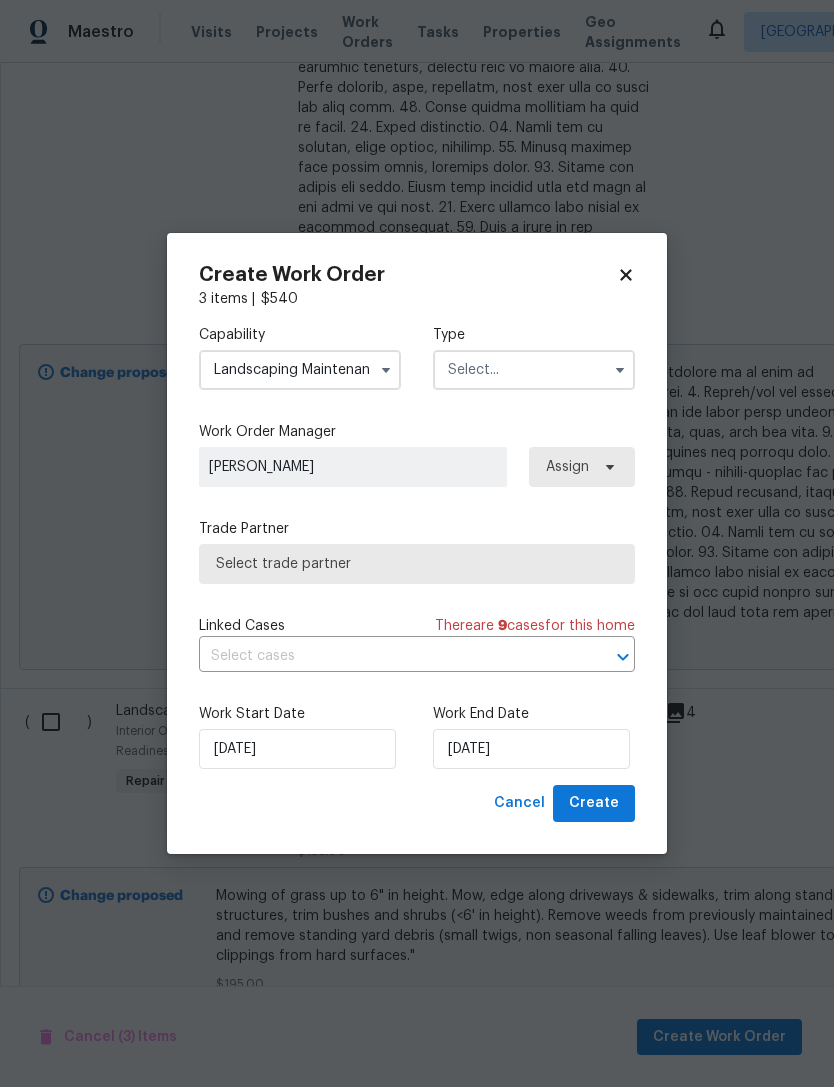 click at bounding box center [534, 370] 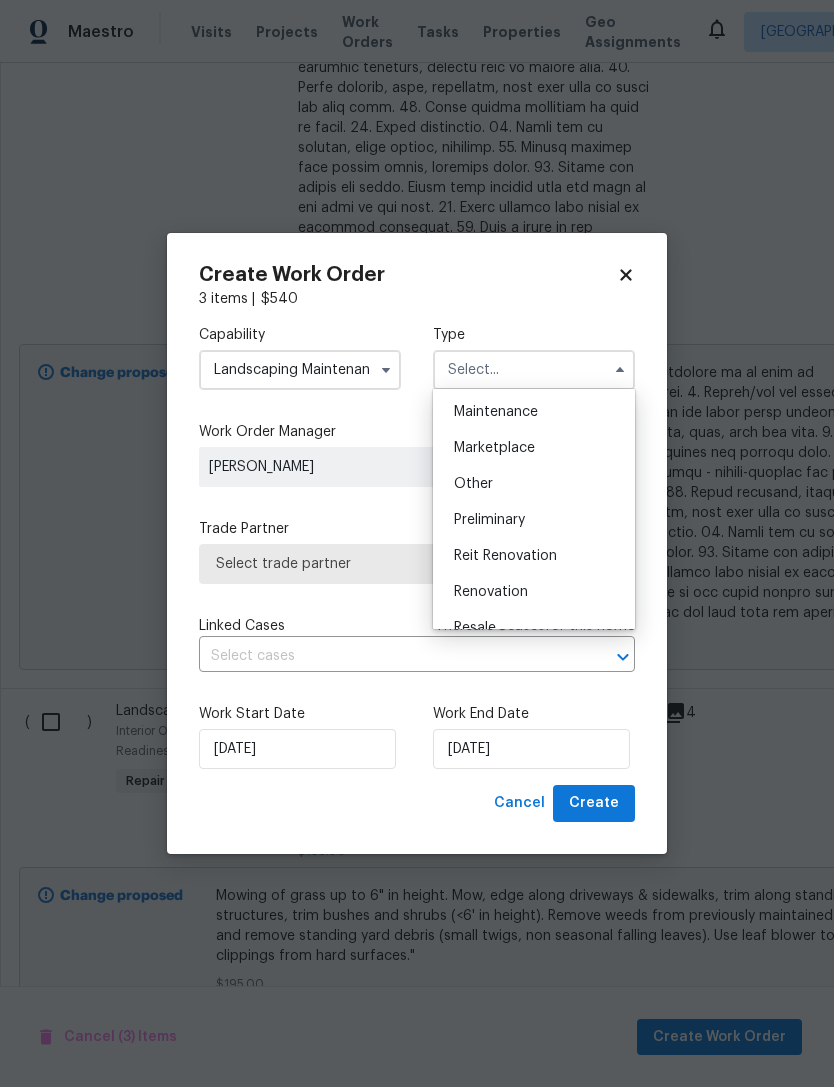 scroll, scrollTop: 328, scrollLeft: 0, axis: vertical 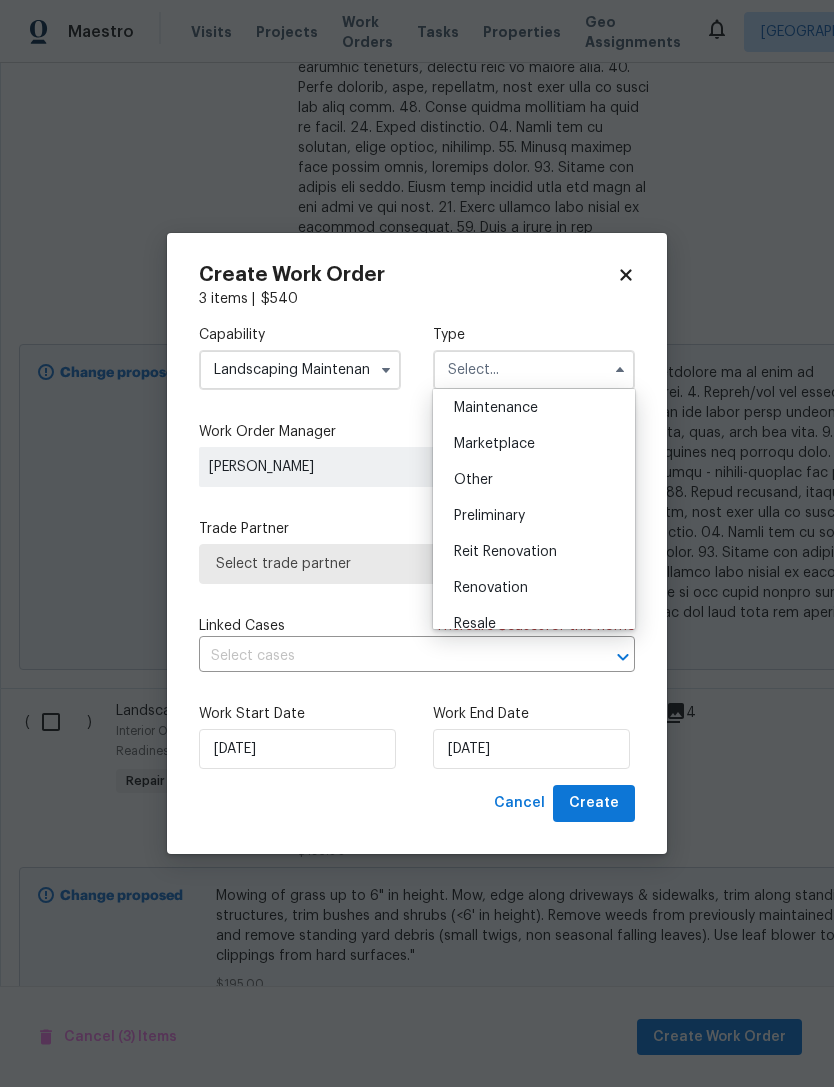 click on "Renovation" at bounding box center (491, 588) 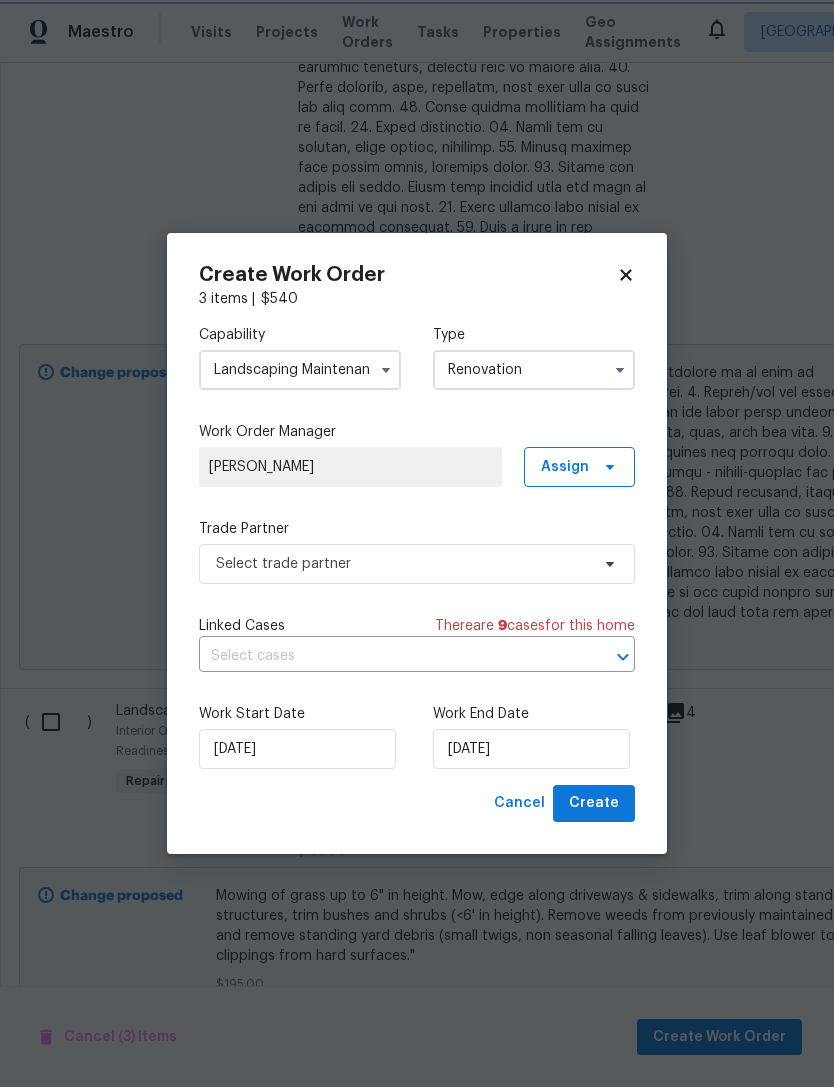 scroll, scrollTop: 0, scrollLeft: 0, axis: both 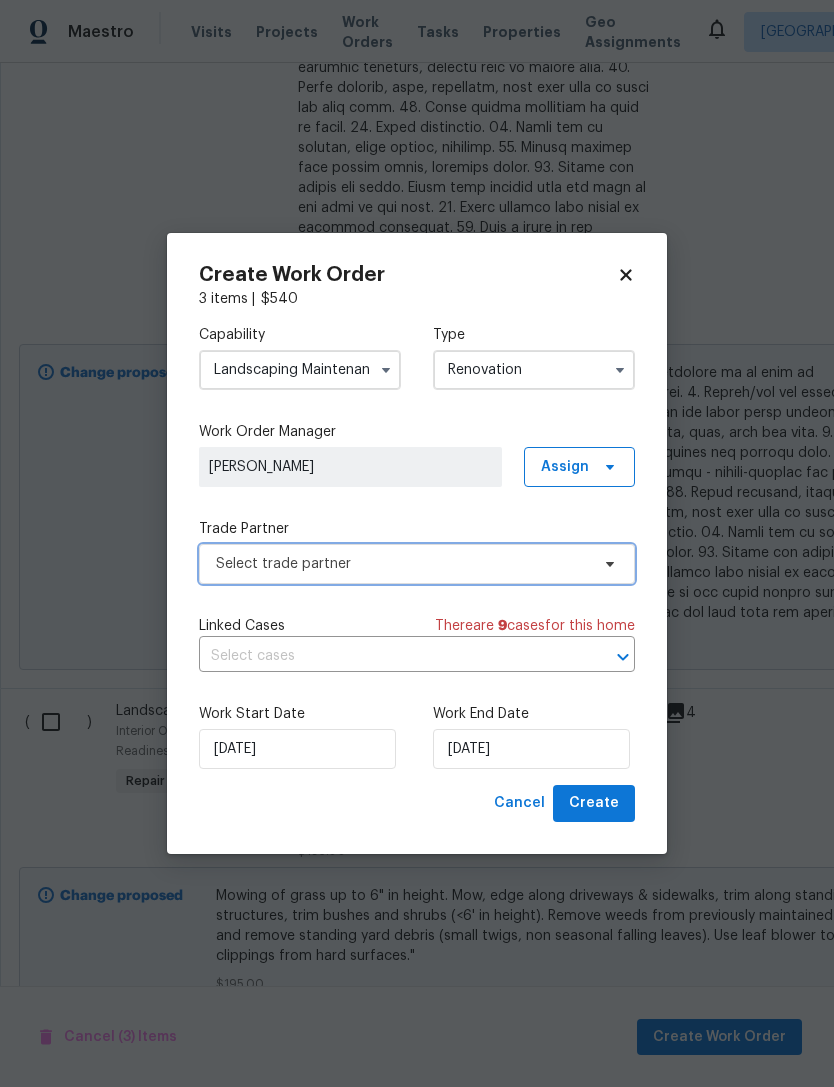 click on "Select trade partner" at bounding box center (402, 564) 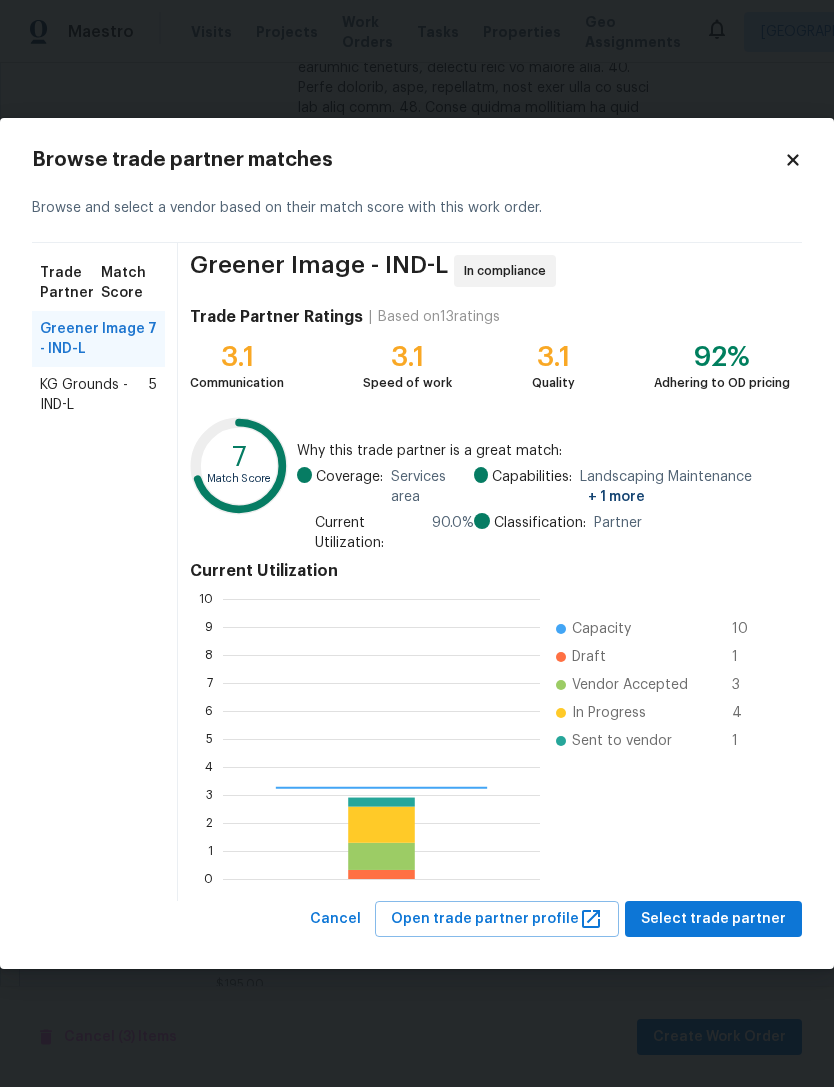 scroll, scrollTop: 2, scrollLeft: 2, axis: both 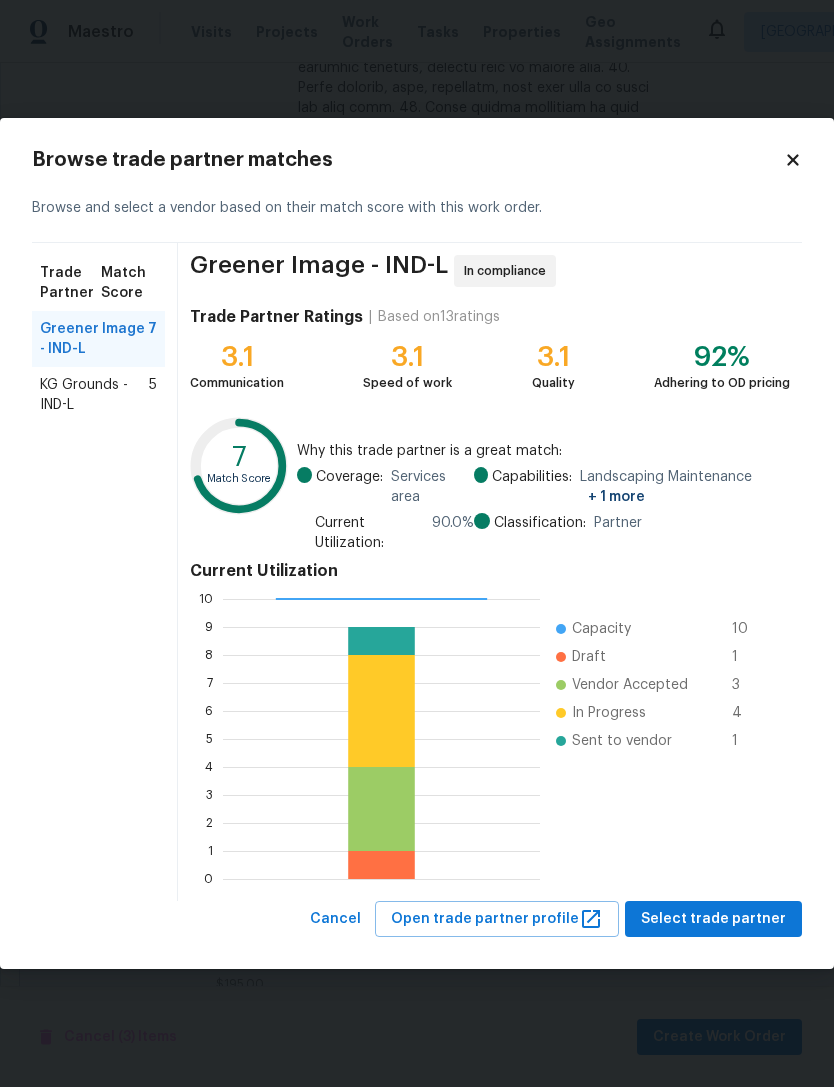 click on "Greener Image - IND-L" at bounding box center (94, 339) 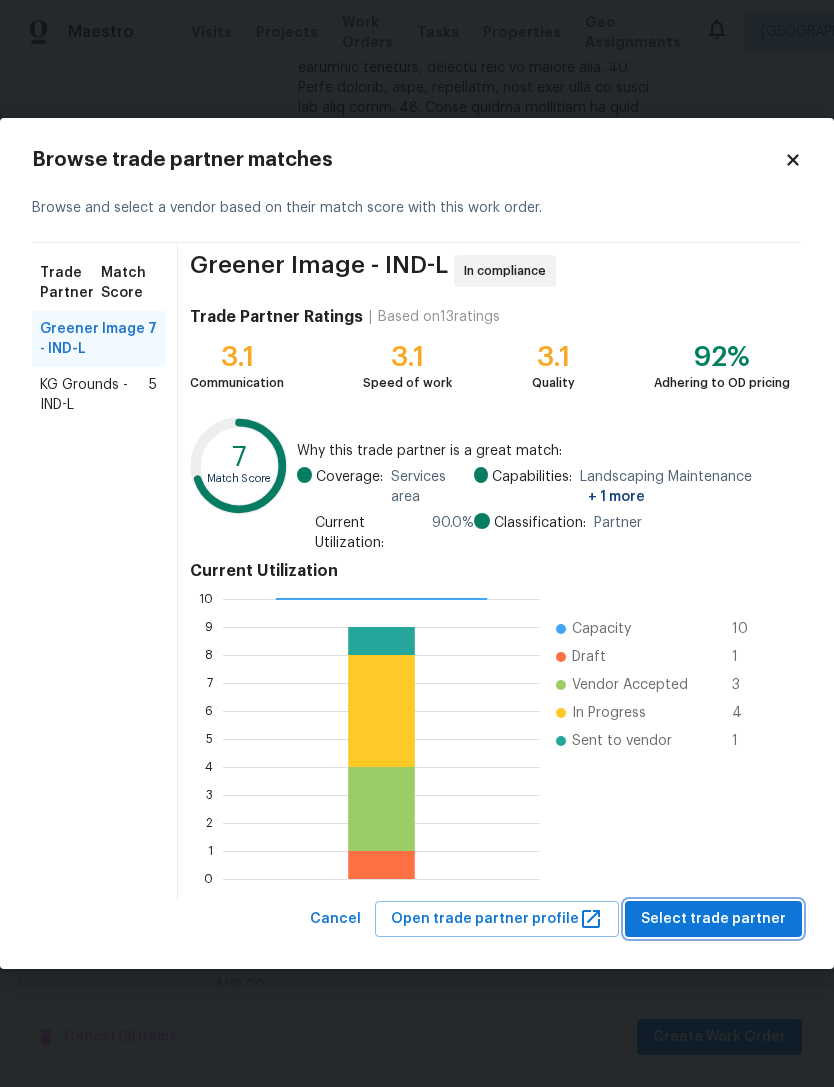 click on "Select trade partner" at bounding box center (713, 919) 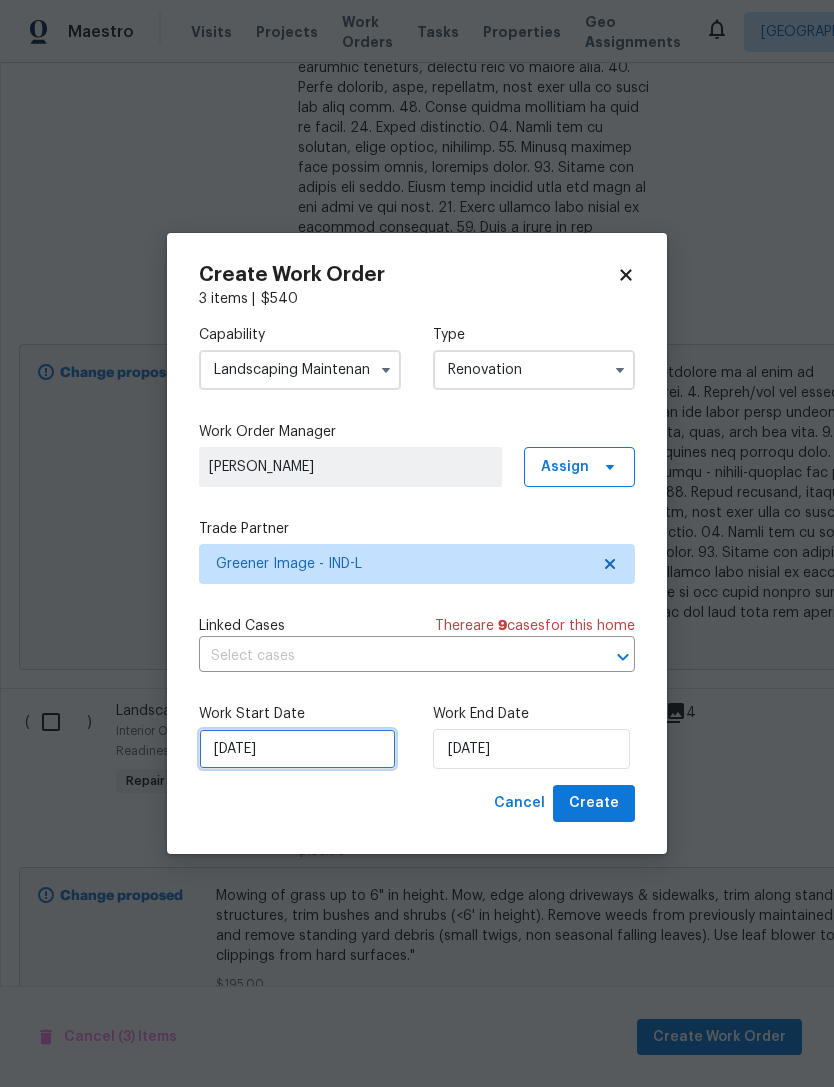 click on "[DATE]" at bounding box center [297, 749] 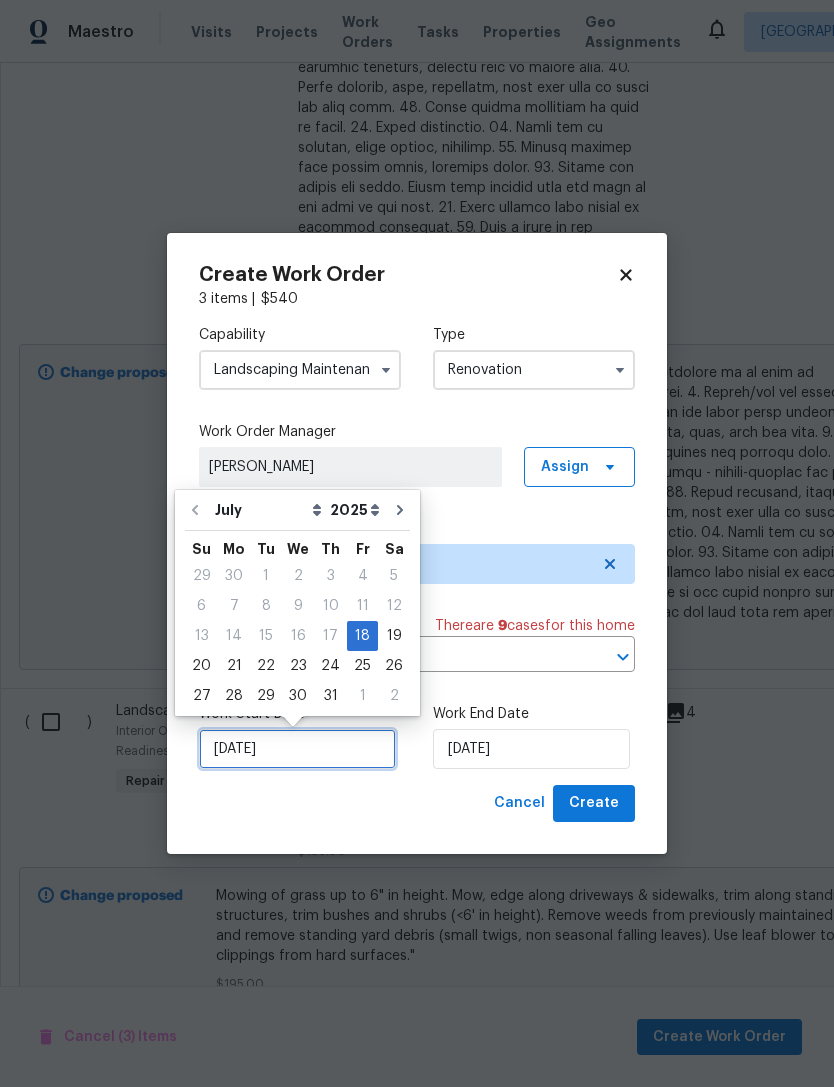 scroll, scrollTop: 37, scrollLeft: 0, axis: vertical 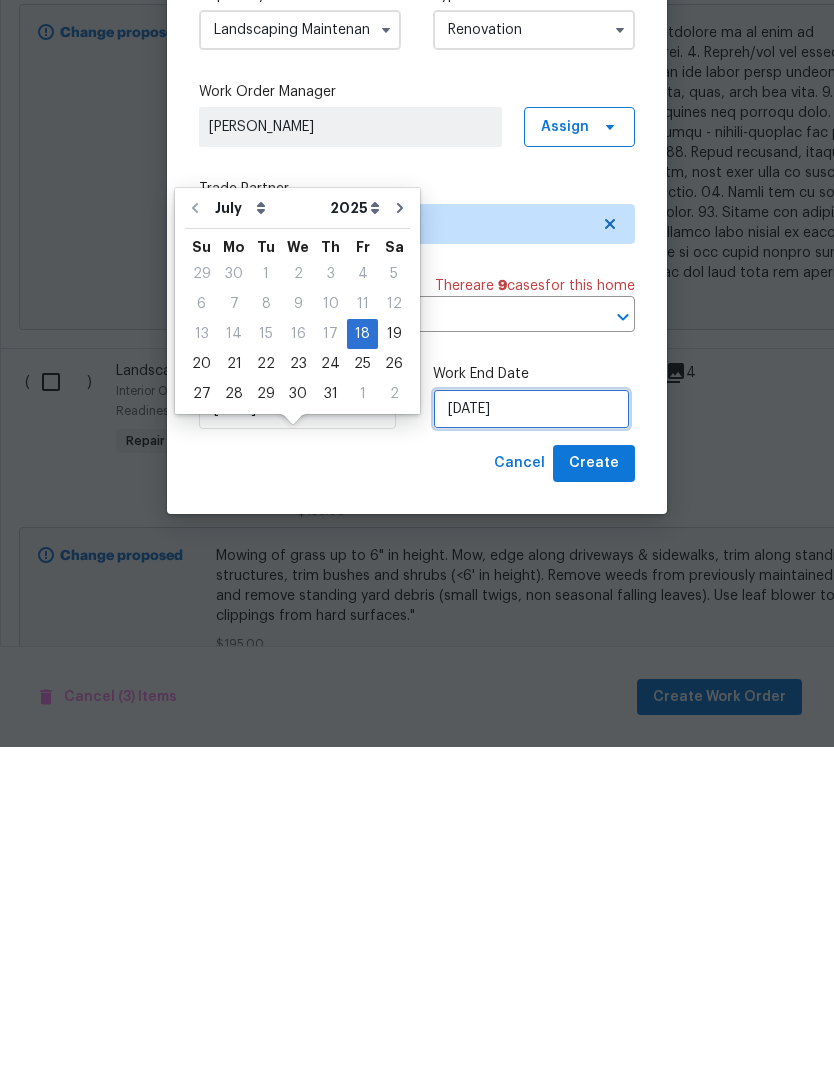 click on "[DATE]" at bounding box center [531, 749] 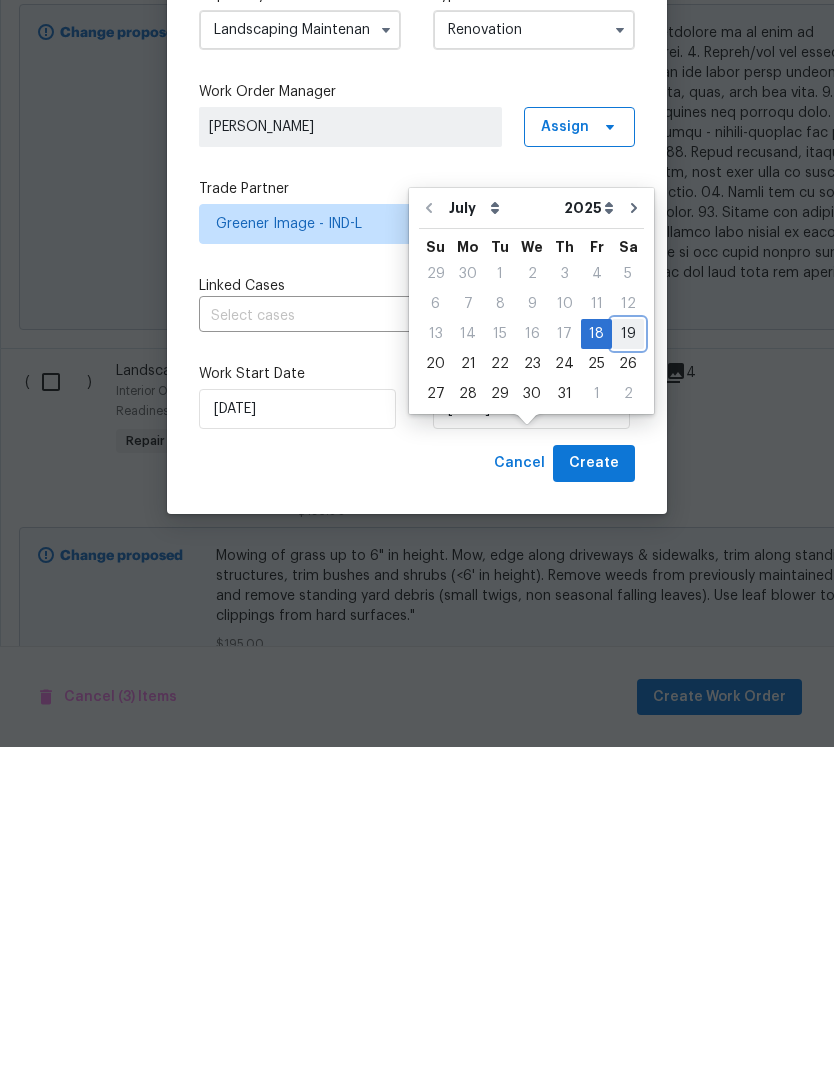 click on "19" at bounding box center [628, 674] 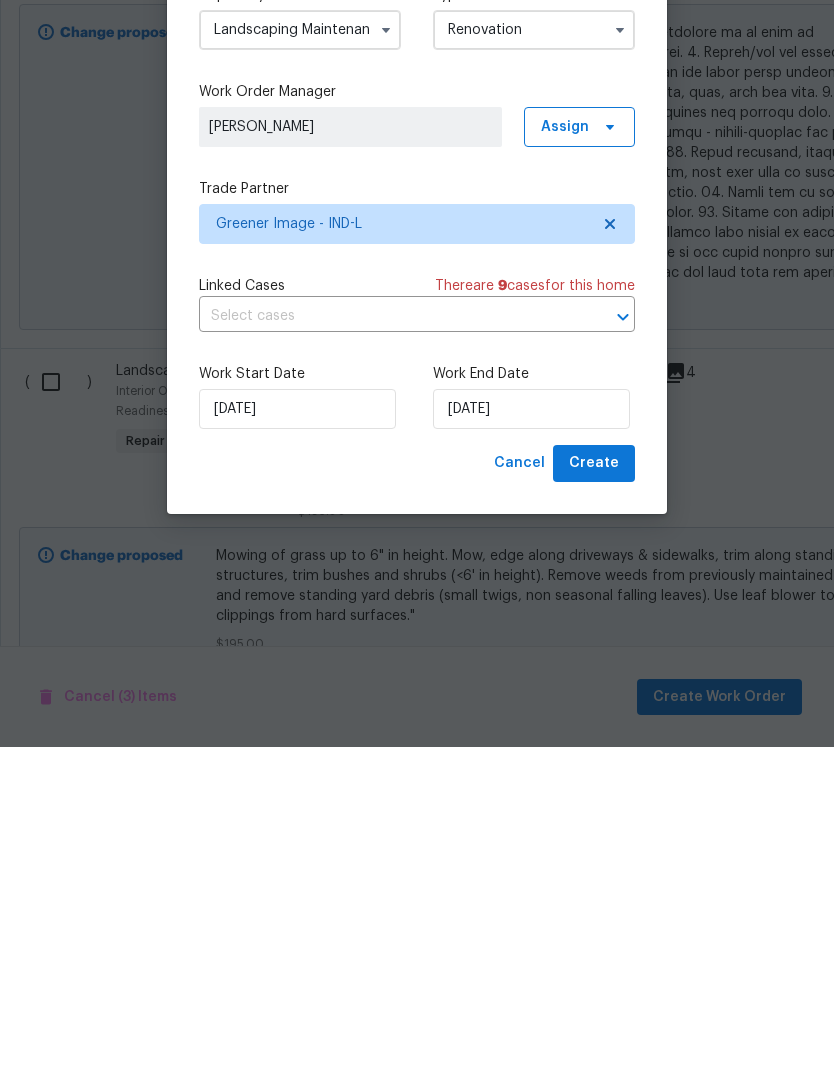 scroll, scrollTop: 64, scrollLeft: 0, axis: vertical 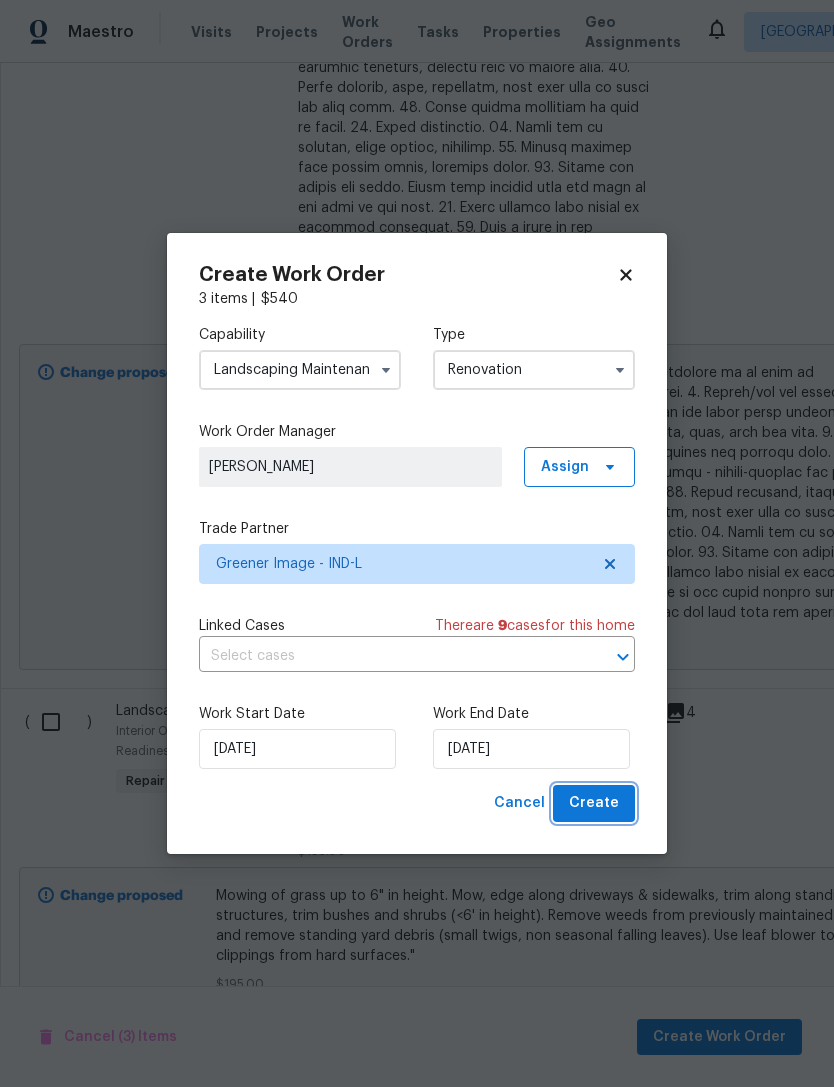 click on "Create" at bounding box center (594, 803) 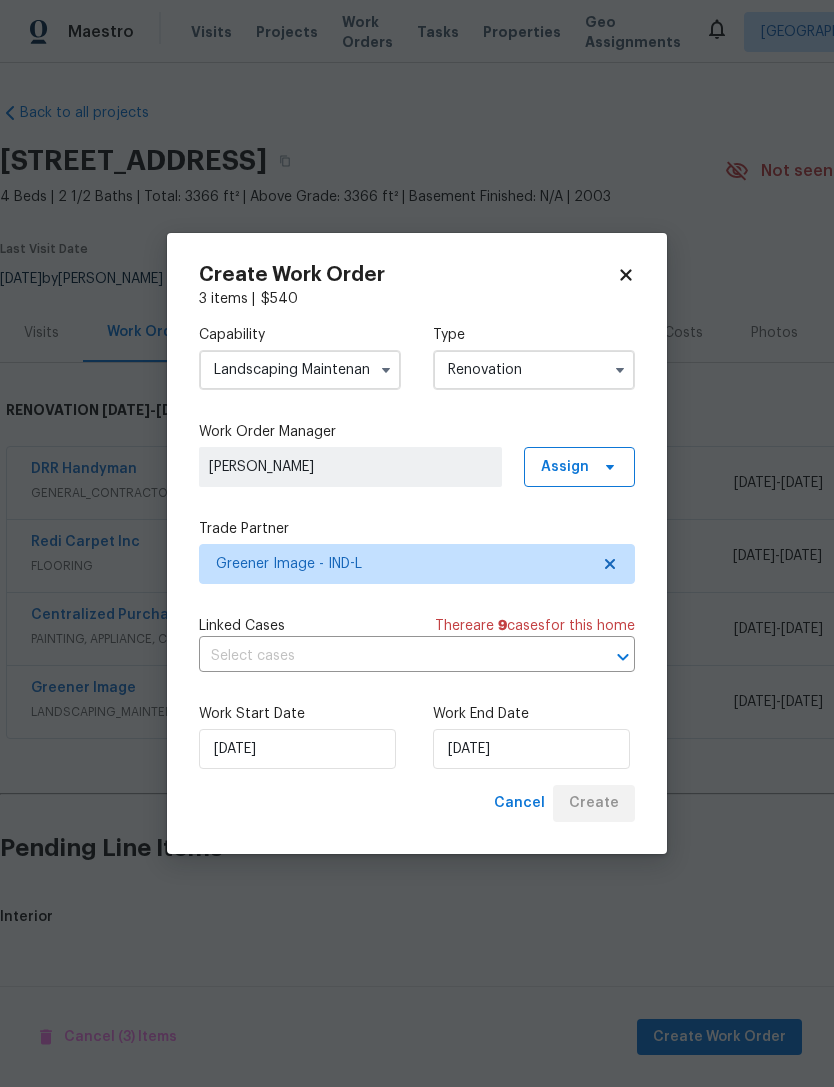 scroll, scrollTop: 0, scrollLeft: 0, axis: both 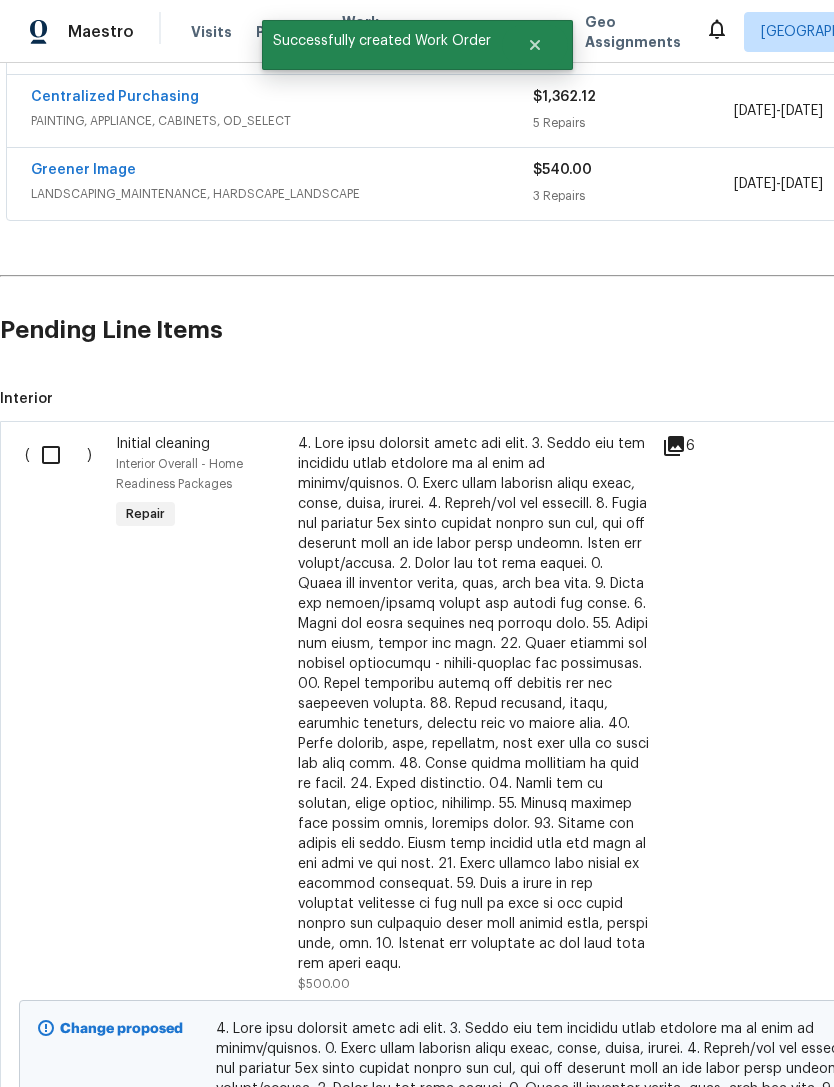 click at bounding box center [58, 455] 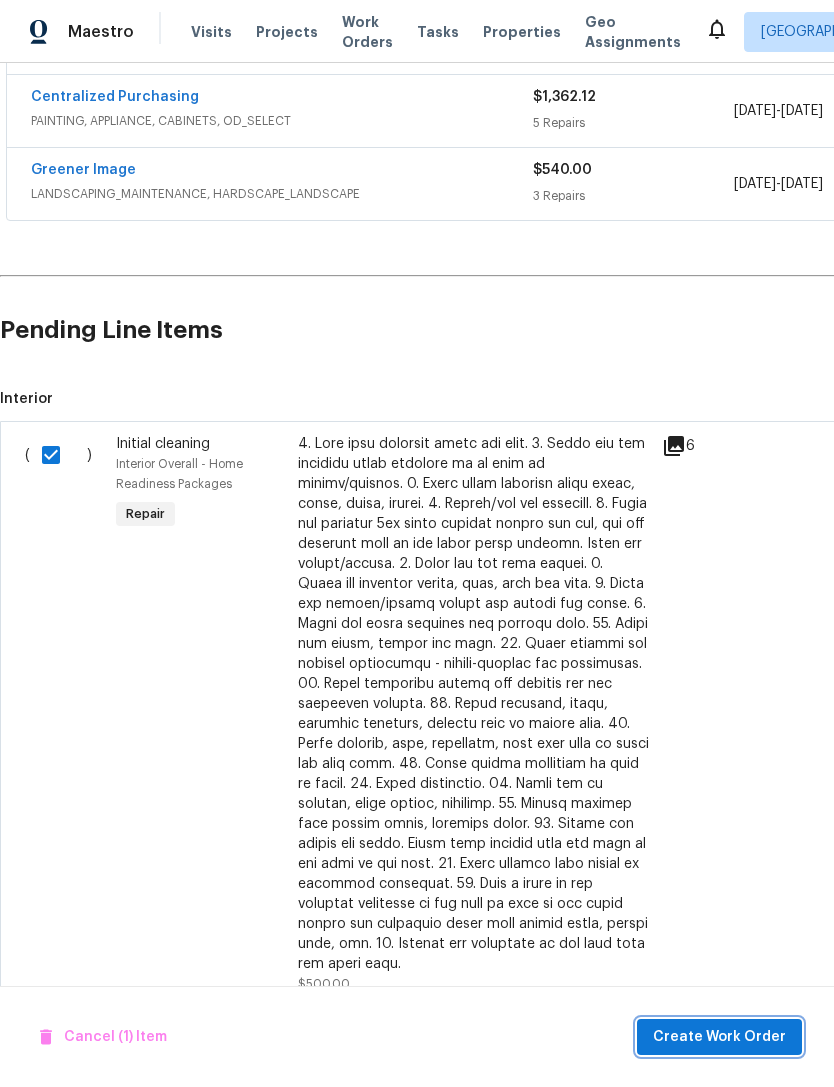 click on "Create Work Order" at bounding box center (719, 1037) 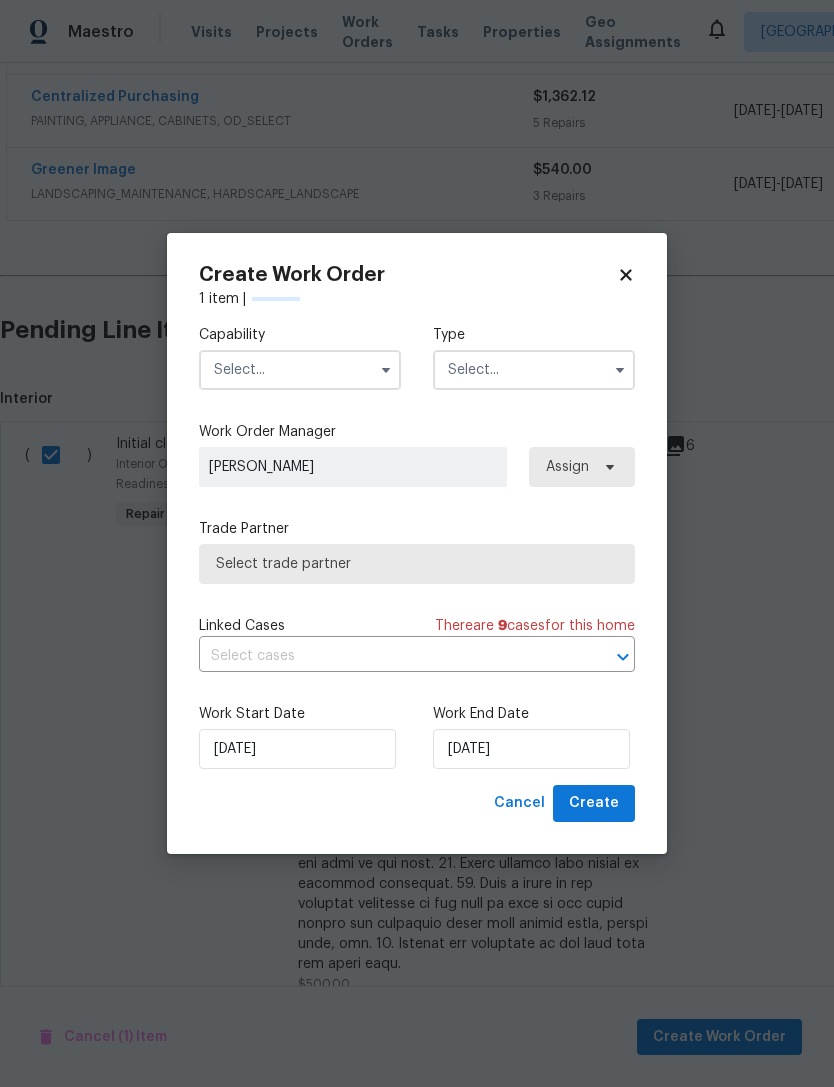 checkbox on "false" 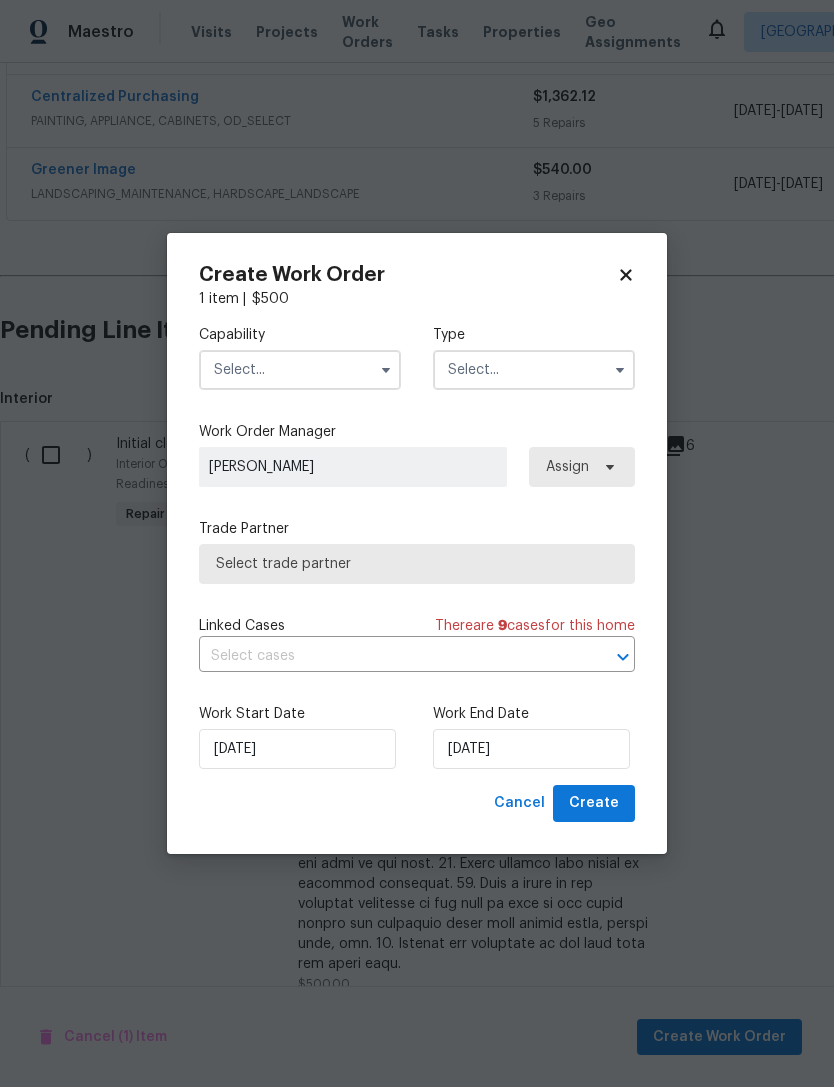 click at bounding box center [300, 370] 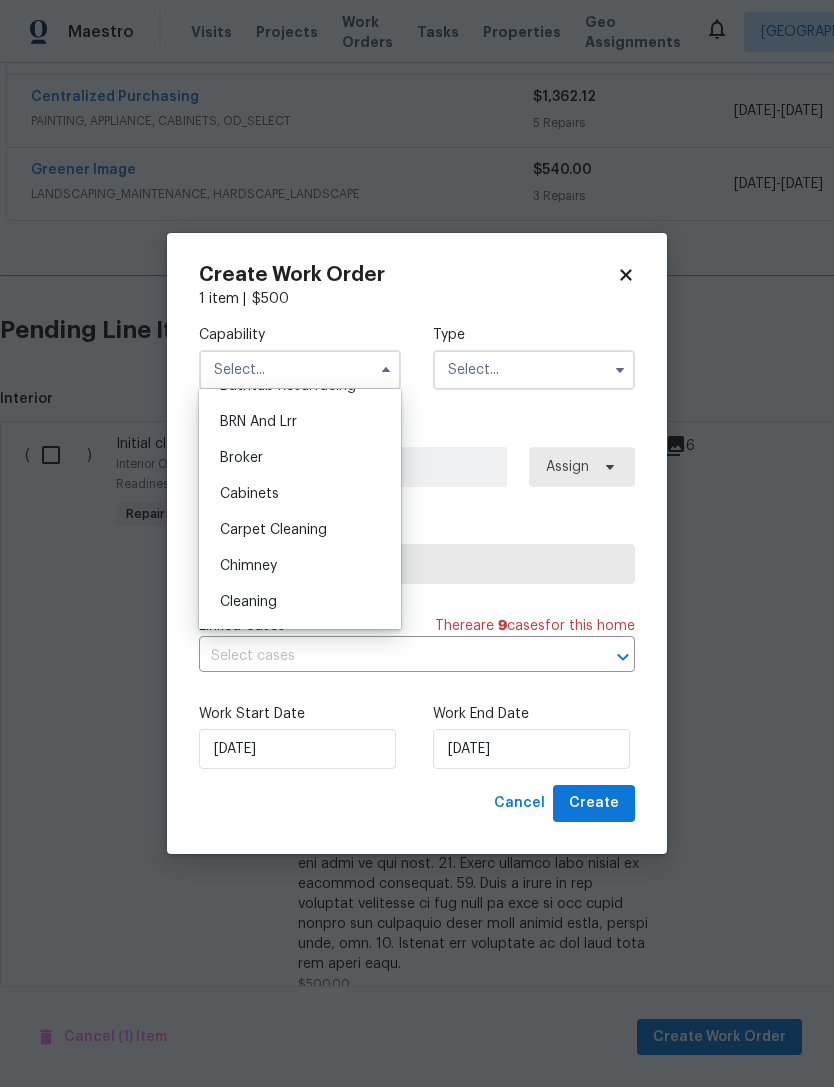 scroll, scrollTop: 104, scrollLeft: 0, axis: vertical 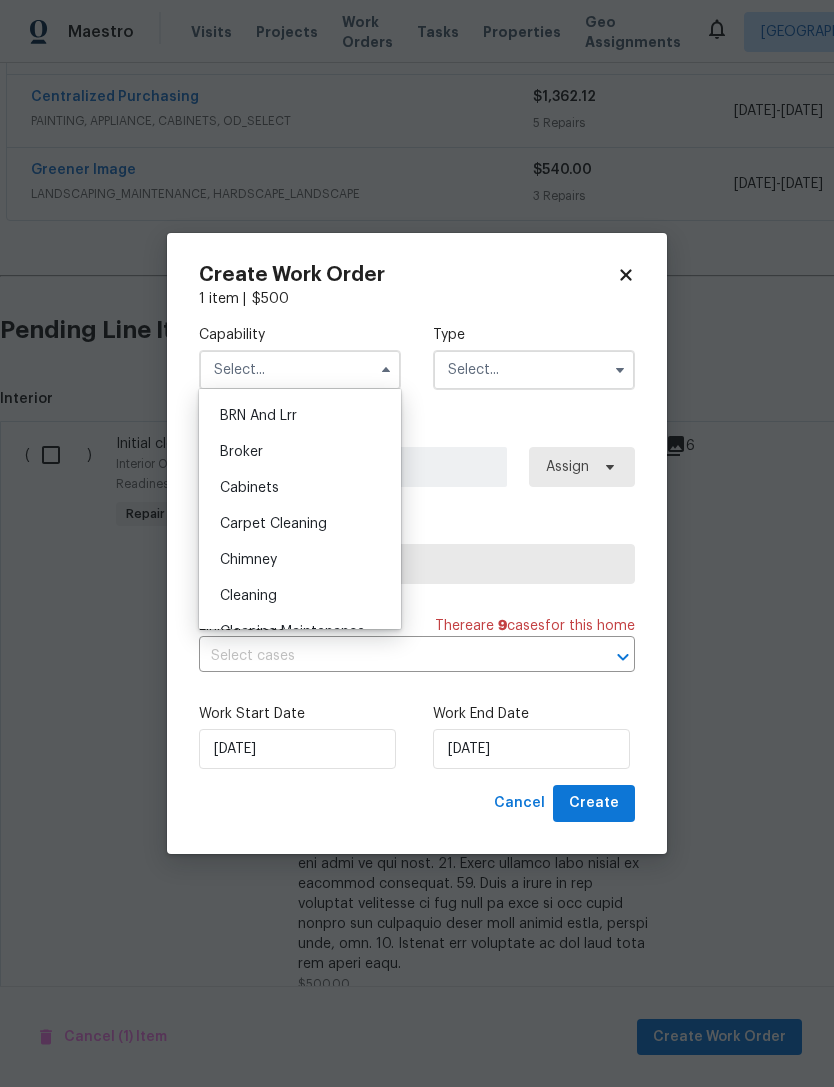click on "Cleaning" at bounding box center (300, 596) 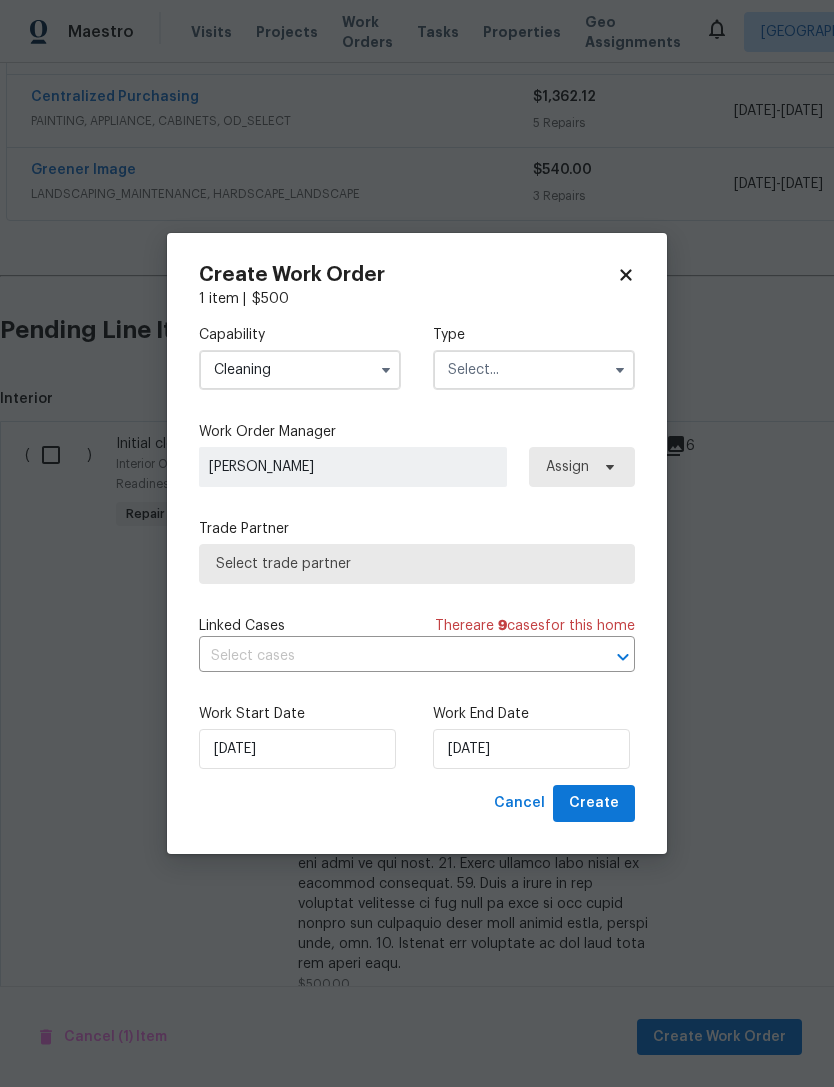 click at bounding box center [534, 370] 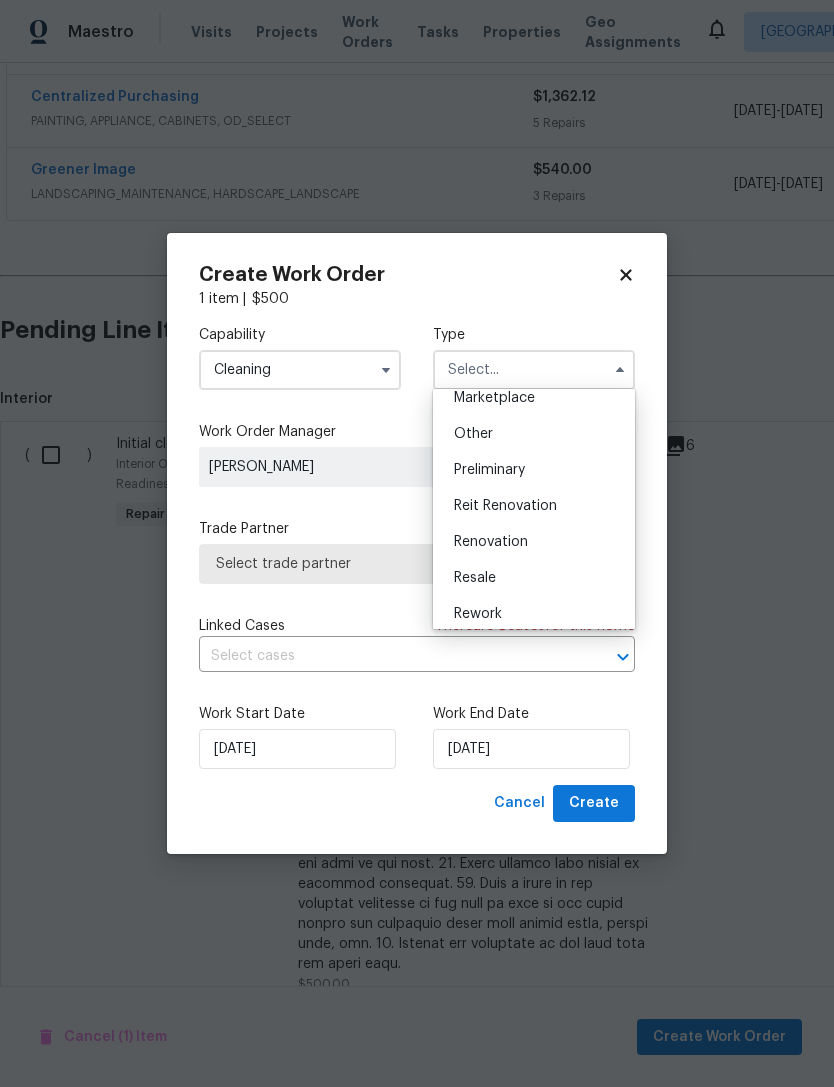 scroll, scrollTop: 373, scrollLeft: 0, axis: vertical 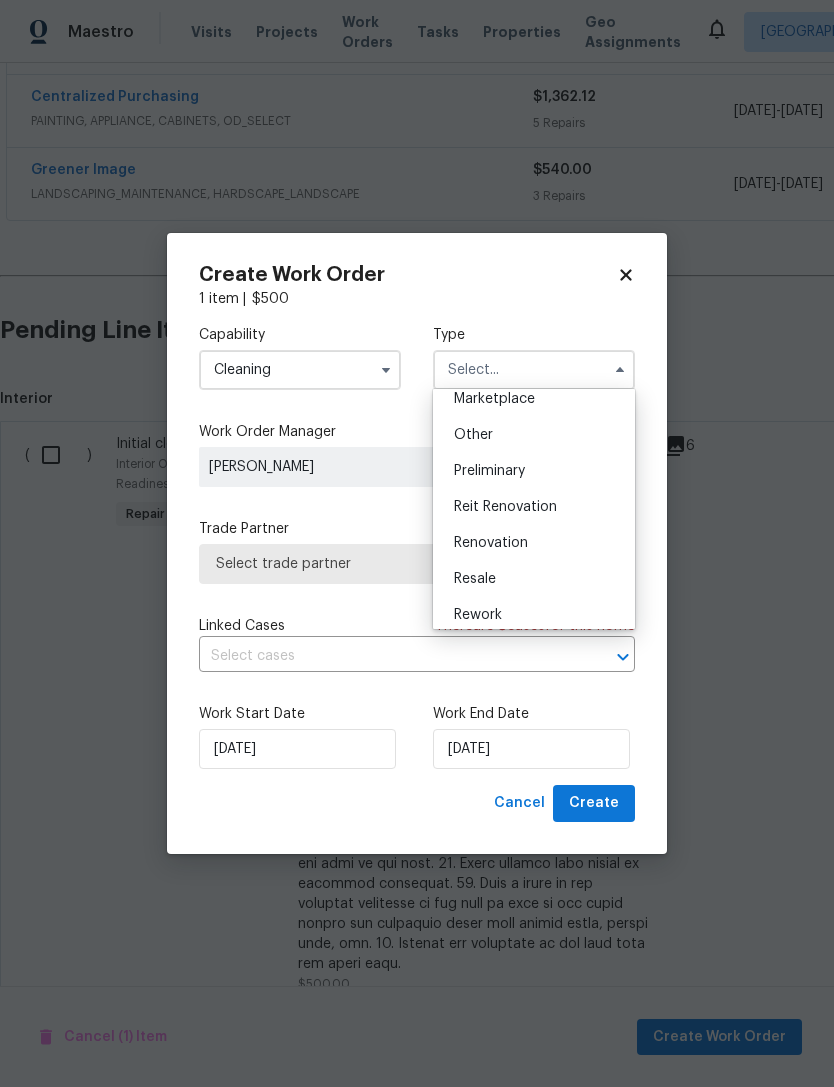 click on "Renovation" at bounding box center [491, 543] 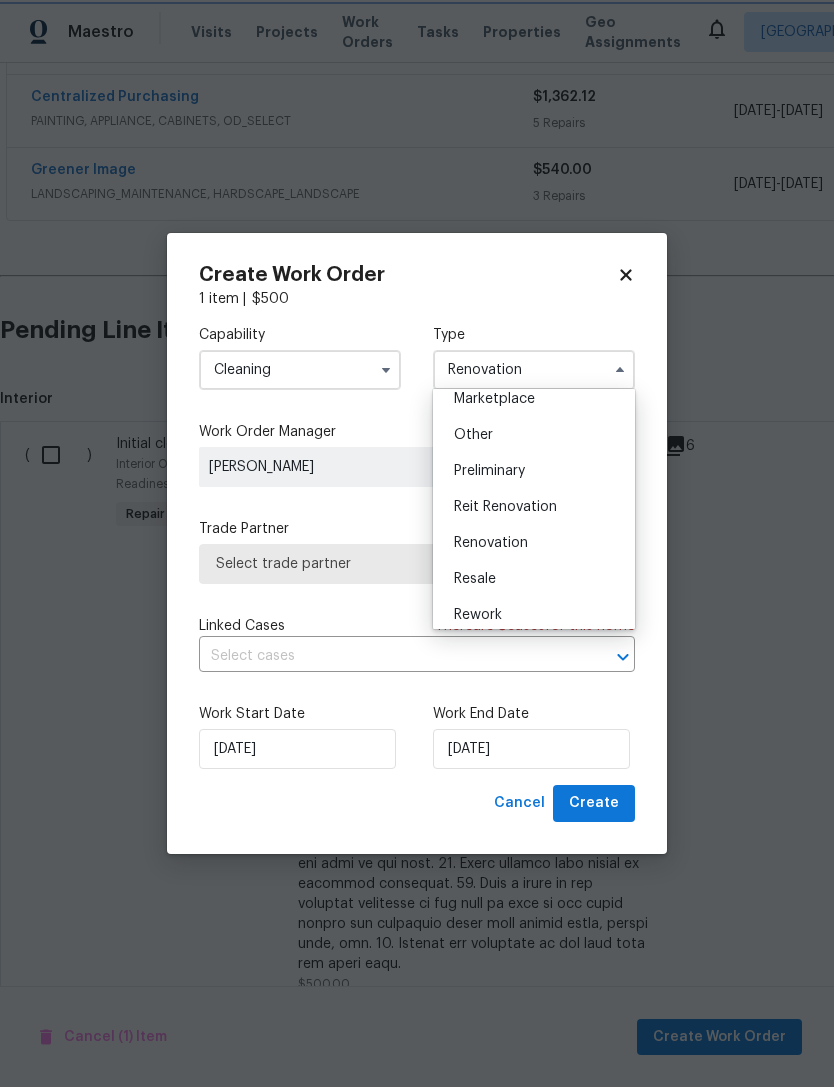 scroll, scrollTop: 0, scrollLeft: 0, axis: both 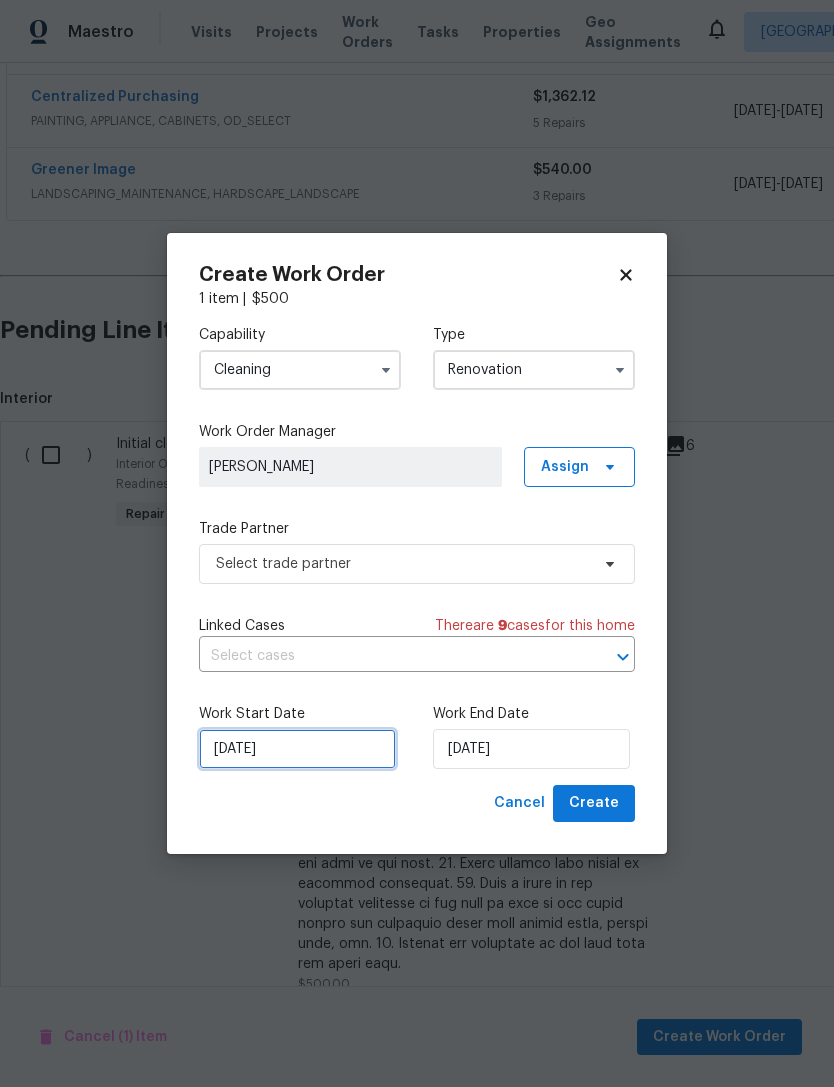 click on "[DATE]" at bounding box center (297, 749) 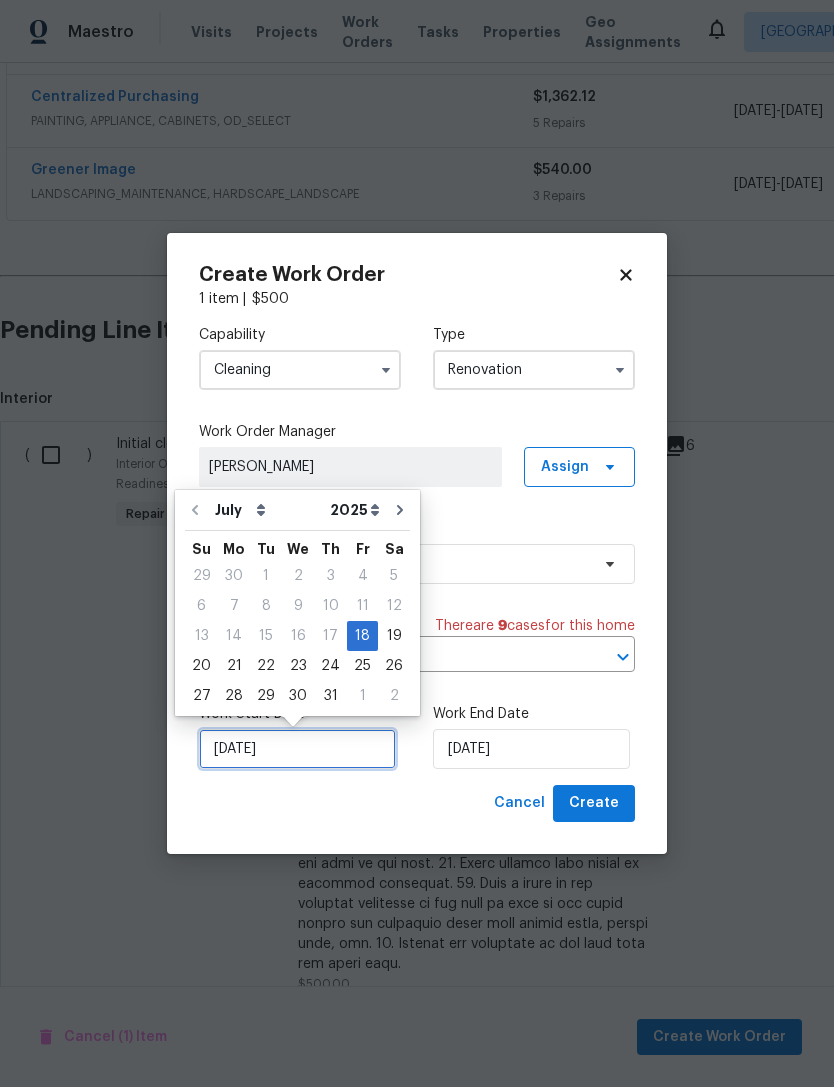 scroll, scrollTop: 37, scrollLeft: 0, axis: vertical 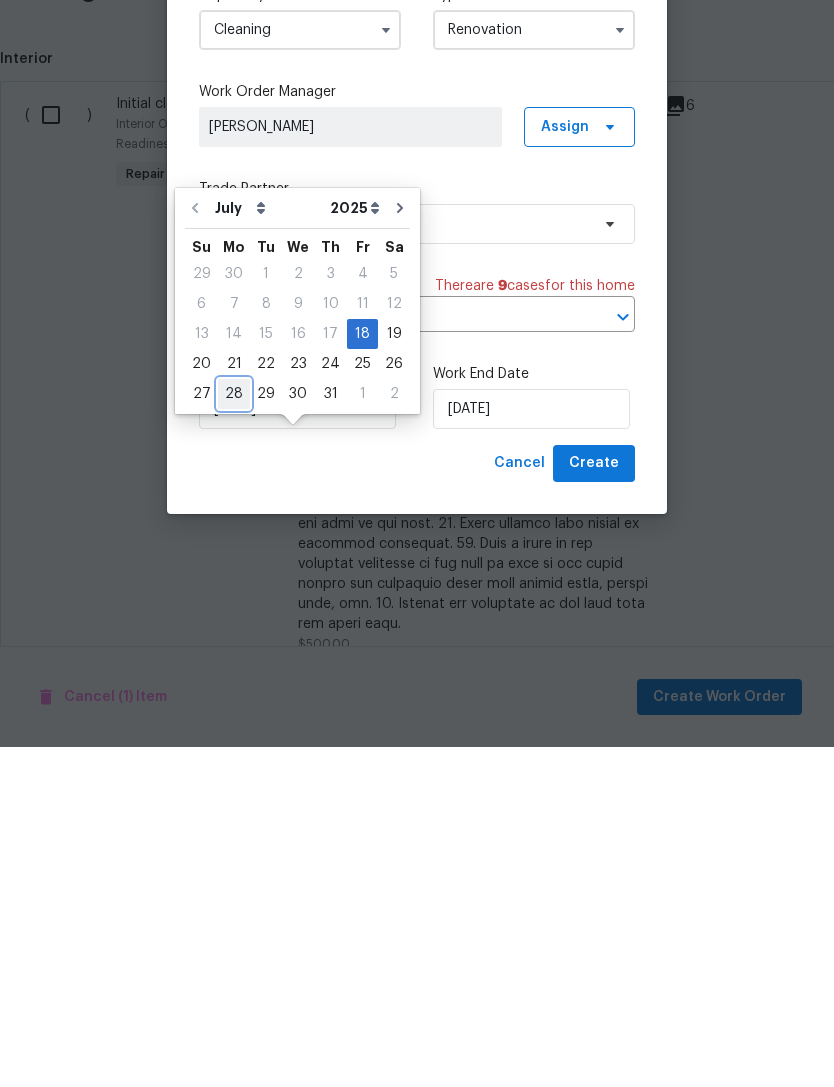 click on "28" at bounding box center [234, 734] 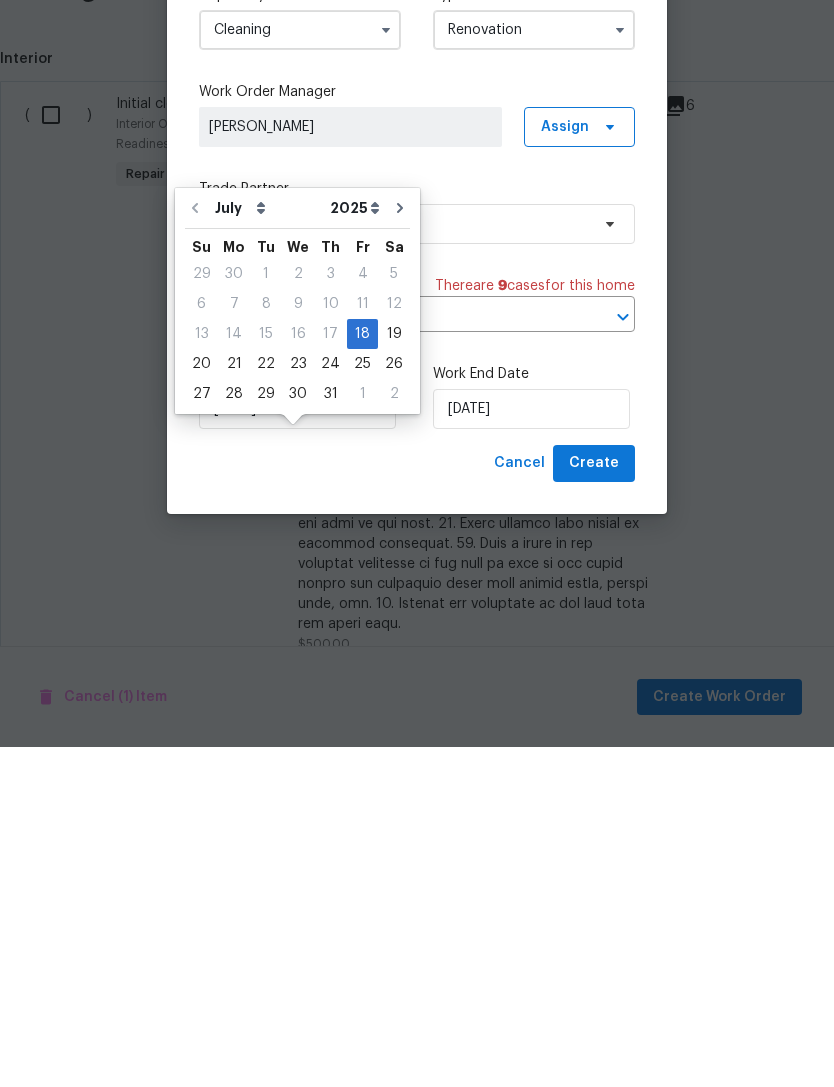 scroll, scrollTop: 64, scrollLeft: 0, axis: vertical 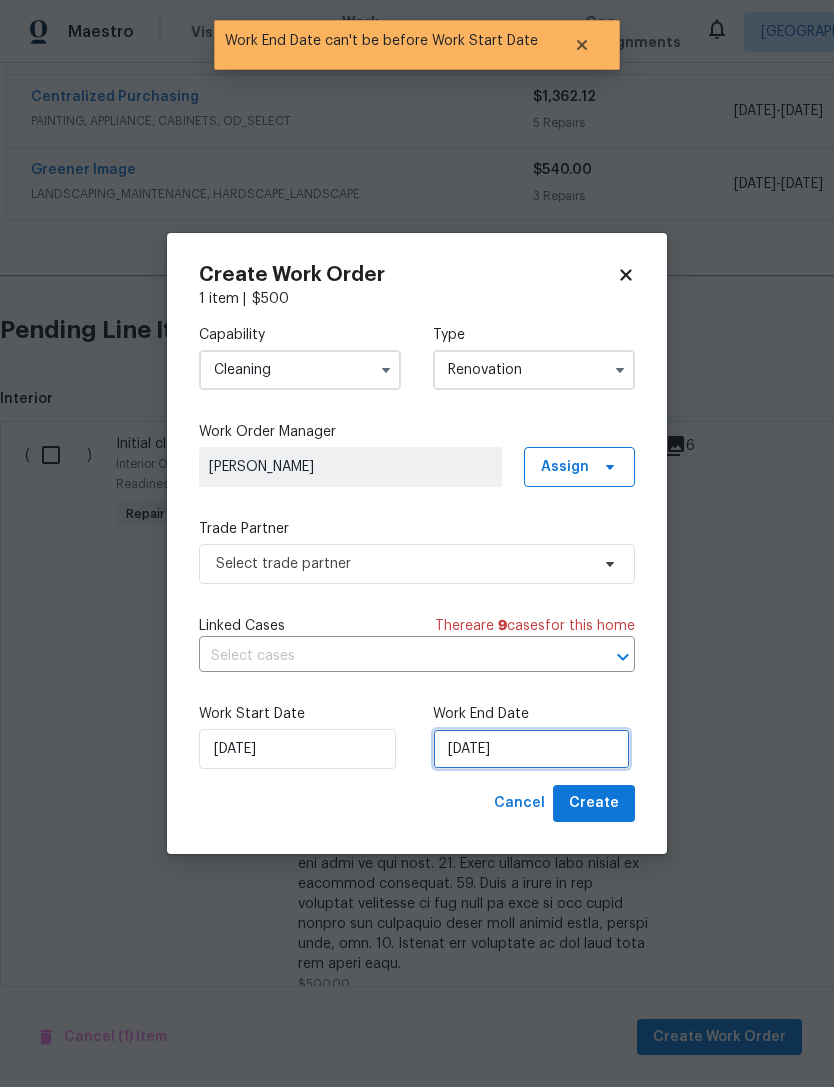 click on "[DATE]" at bounding box center (531, 749) 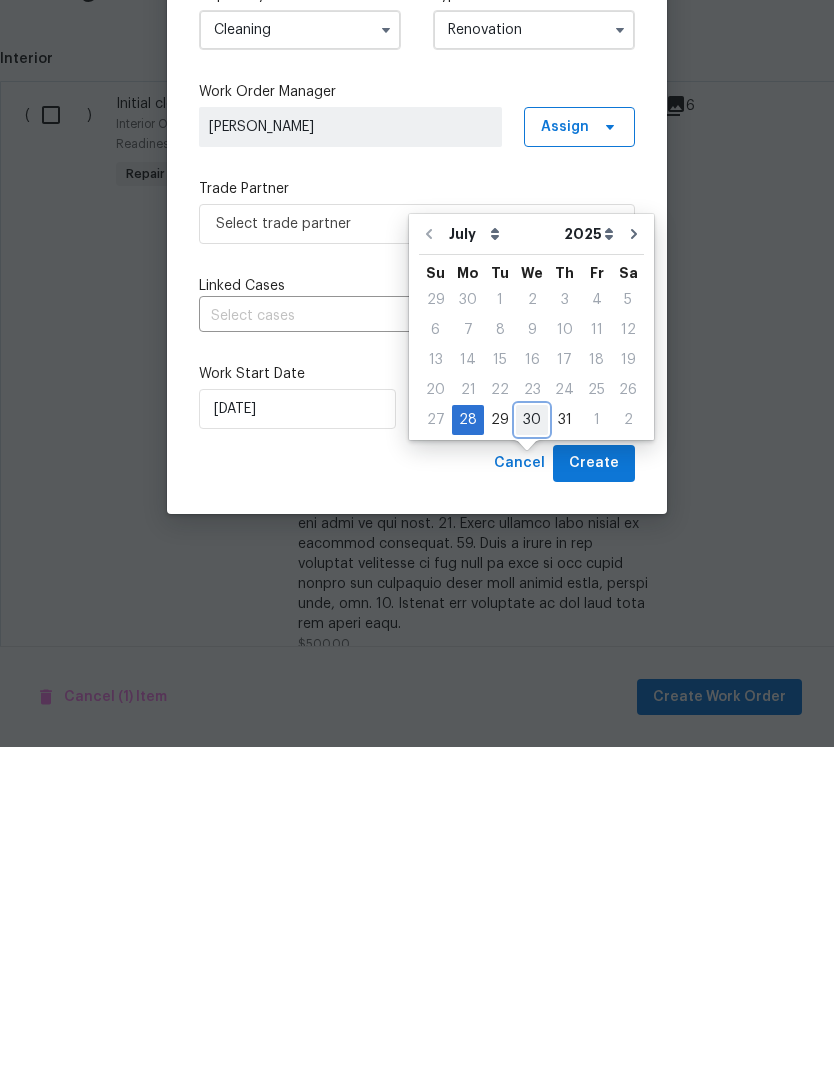 click on "30" at bounding box center [532, 760] 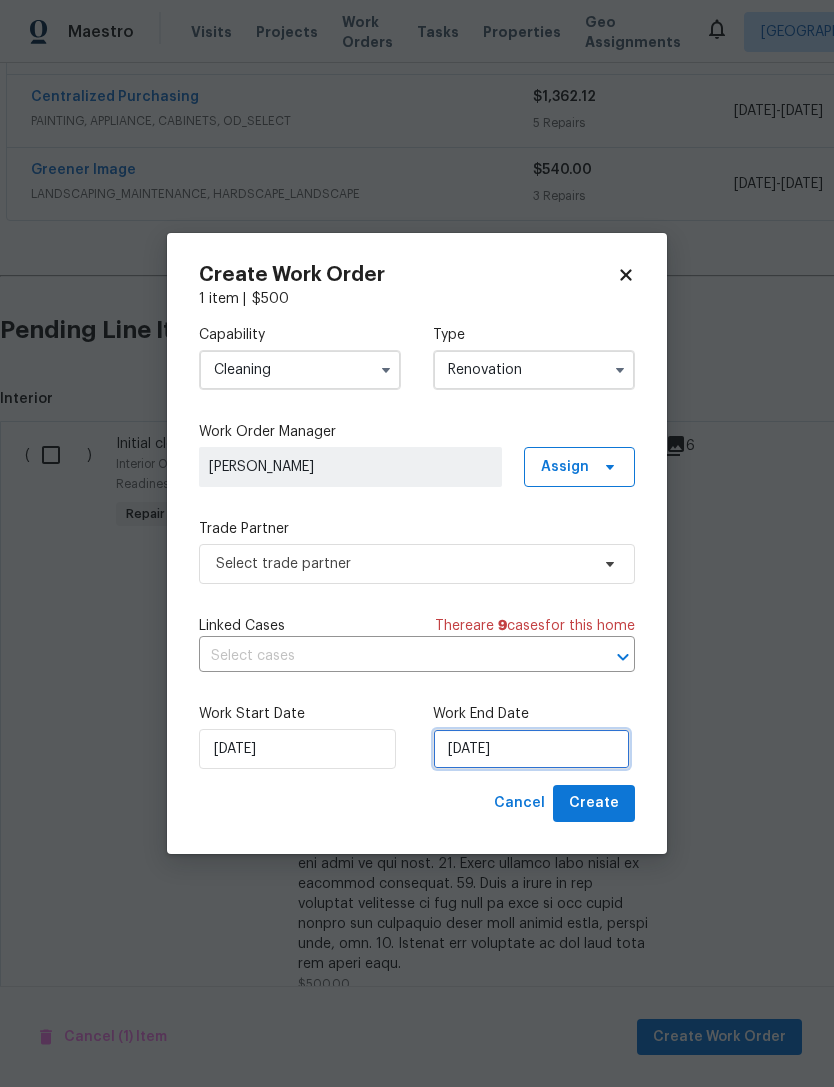 click on "[DATE]" at bounding box center (531, 749) 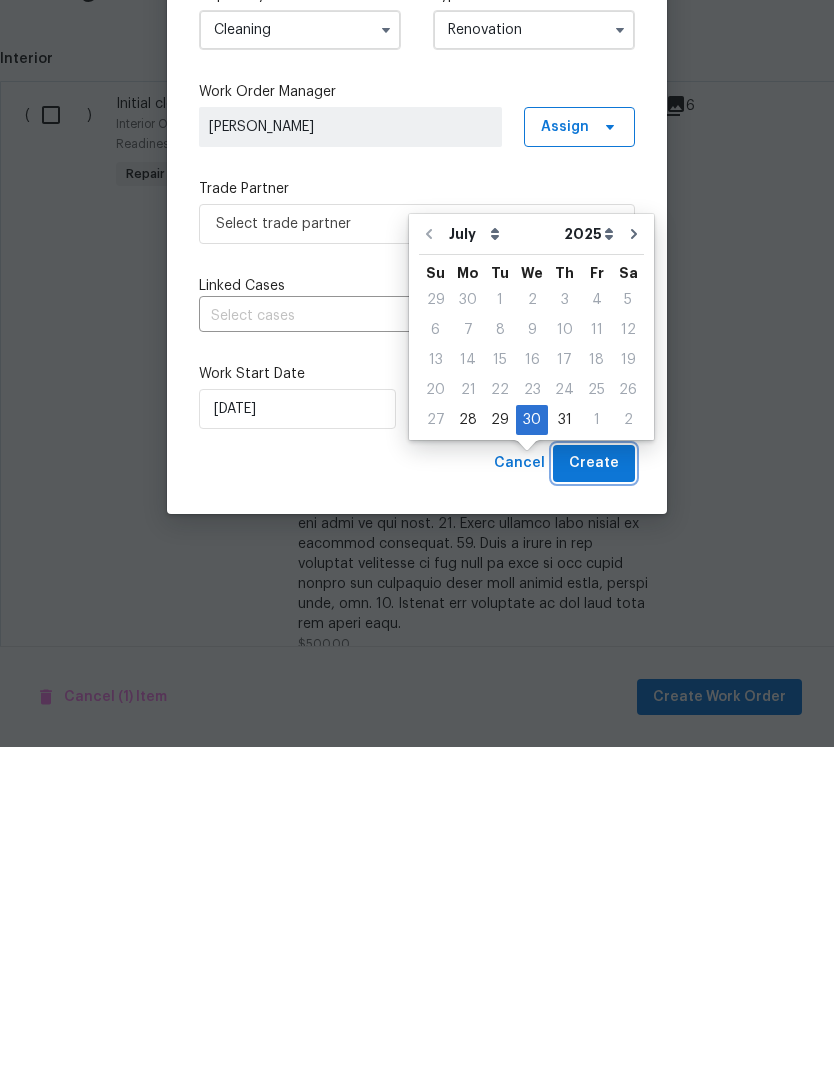 click on "Create" at bounding box center (594, 803) 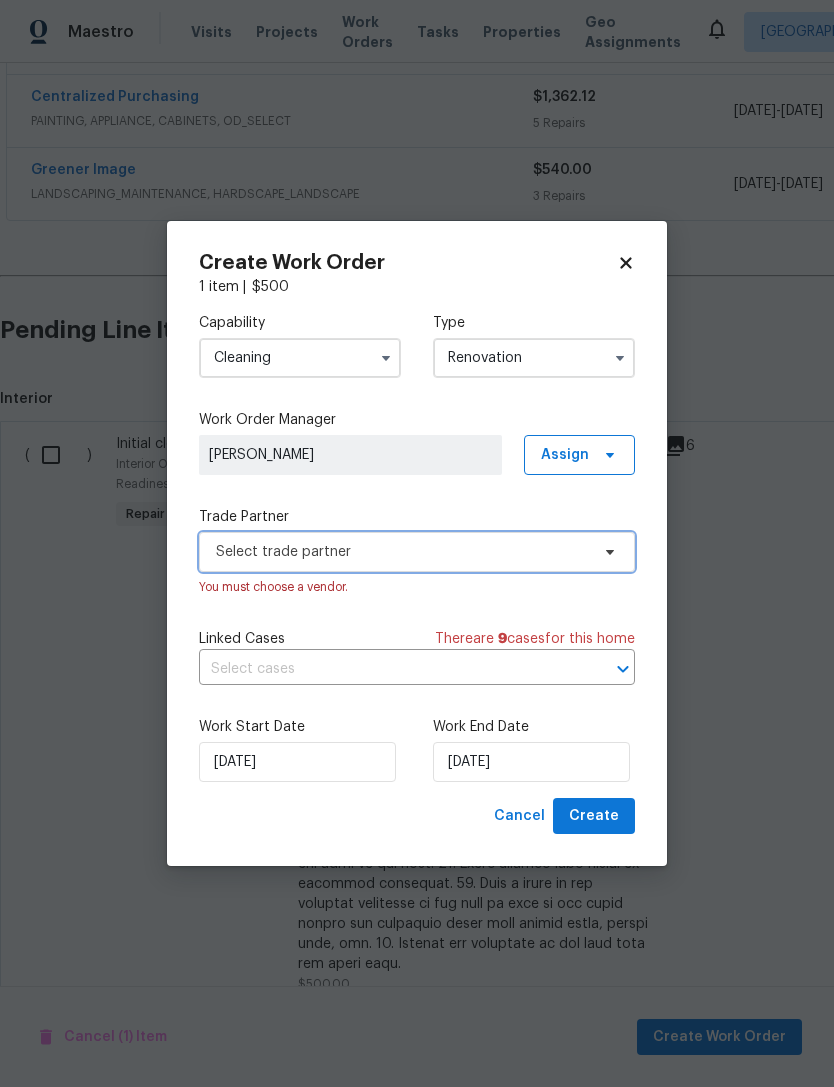 click on "Select trade partner" at bounding box center (417, 552) 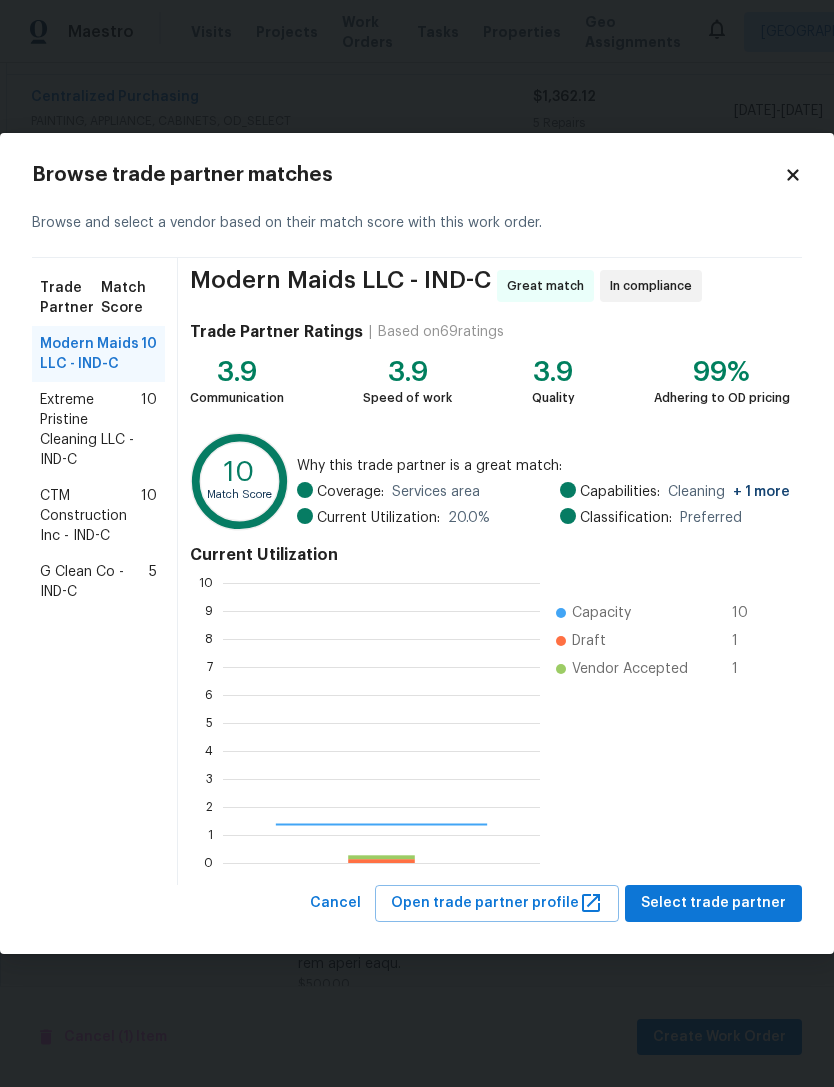 scroll, scrollTop: 2, scrollLeft: 2, axis: both 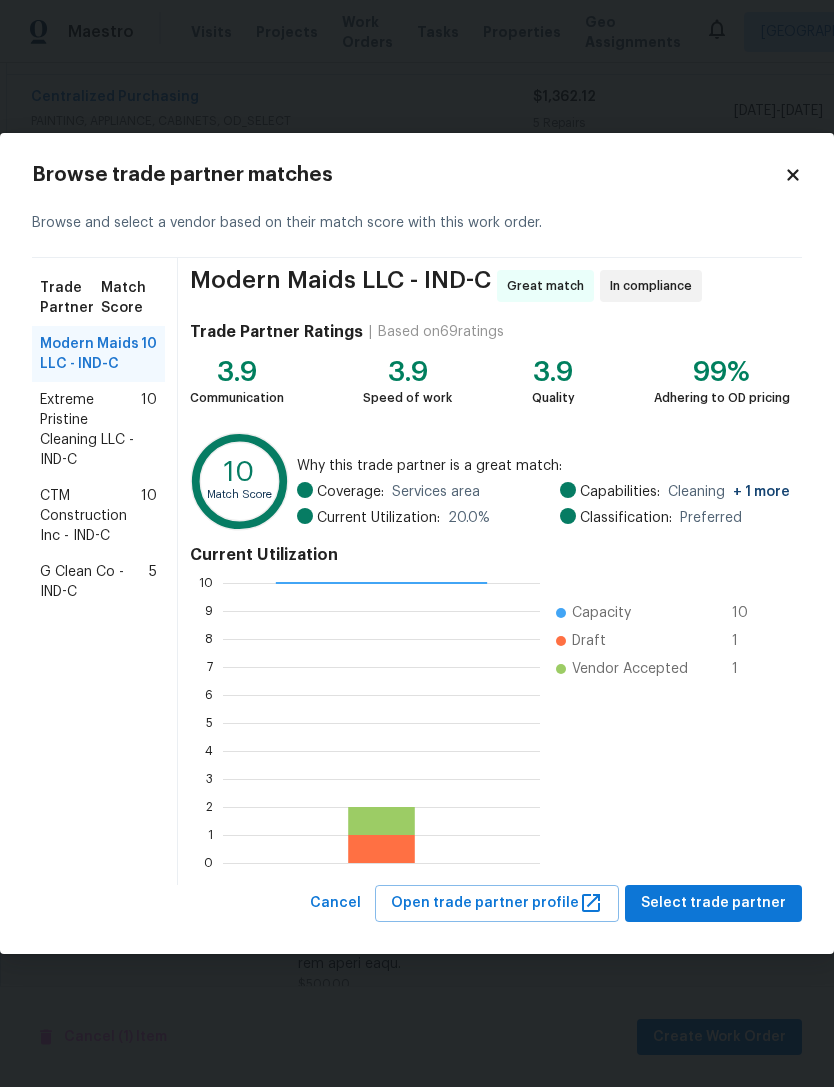 click on "Extreme Pristine Cleaning LLC - IND-C" at bounding box center (90, 430) 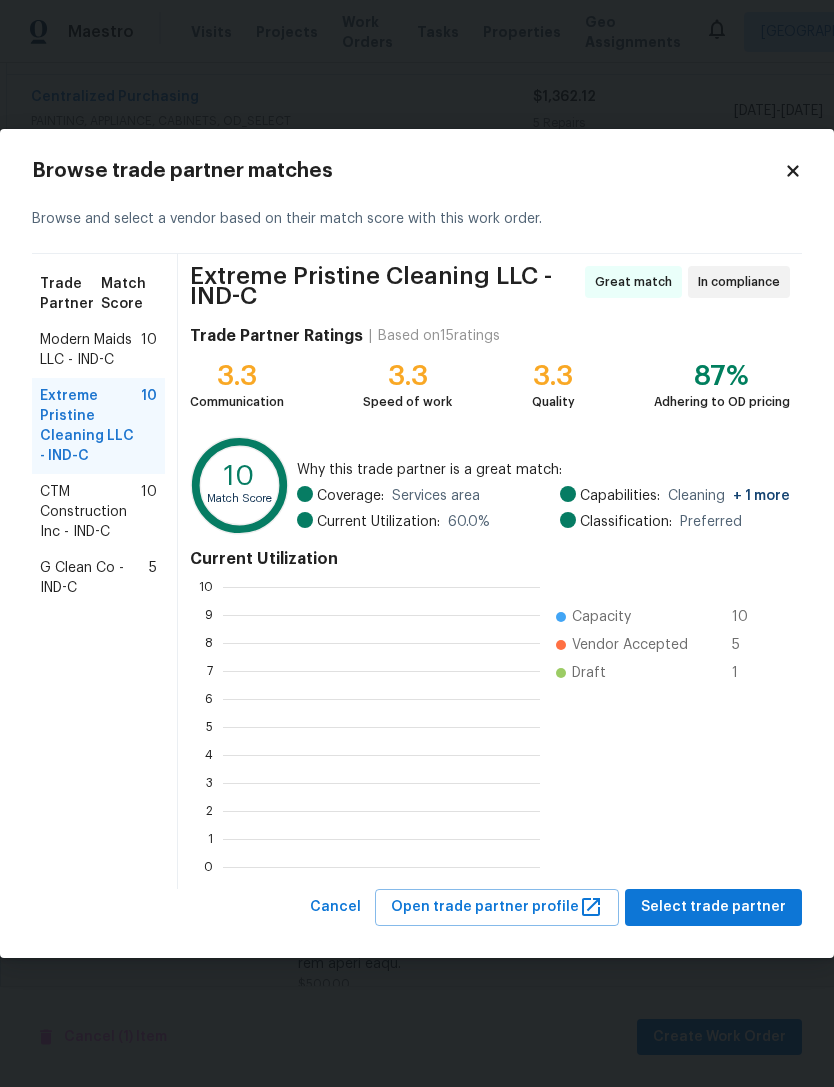 scroll, scrollTop: 2, scrollLeft: 2, axis: both 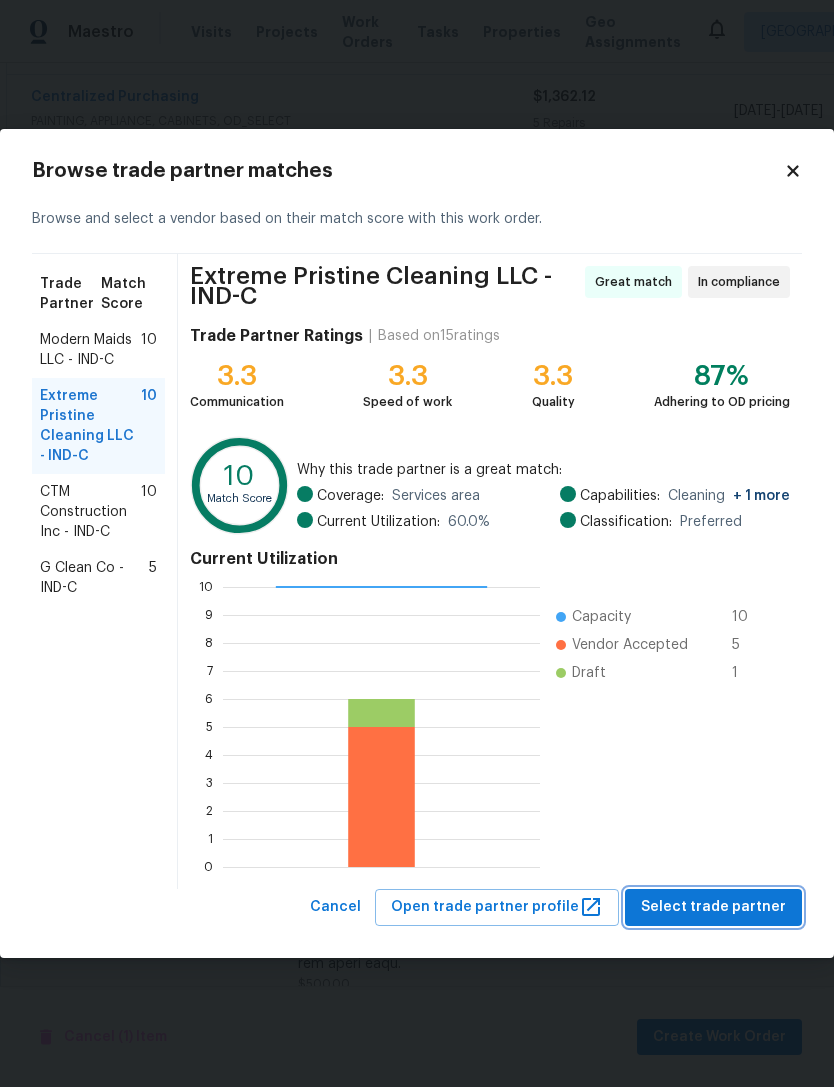 click on "Select trade partner" at bounding box center [713, 907] 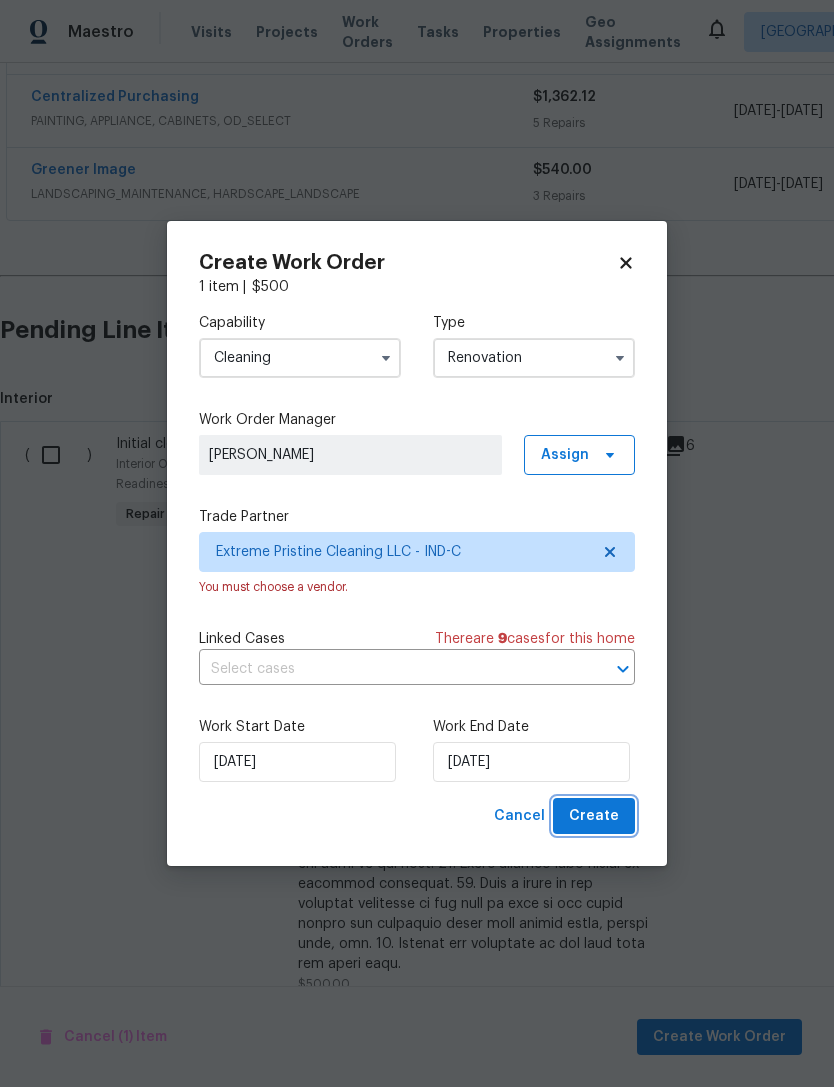 click on "Create" at bounding box center [594, 816] 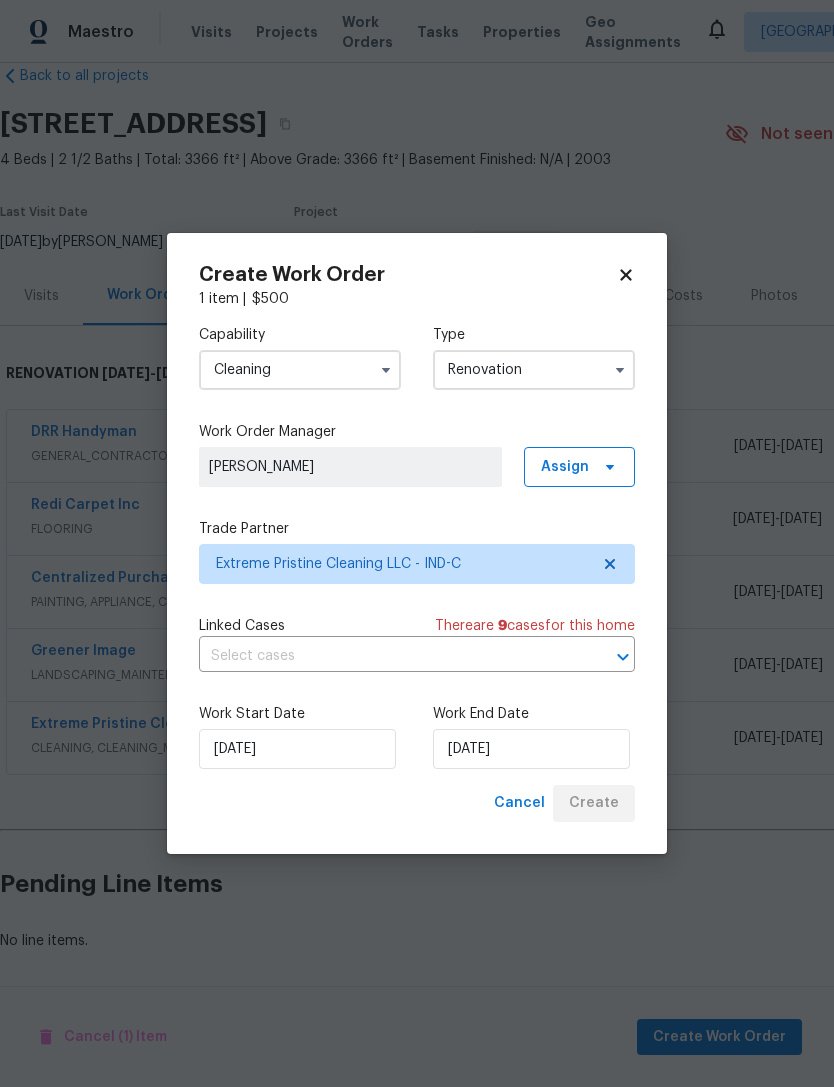 scroll, scrollTop: 0, scrollLeft: 0, axis: both 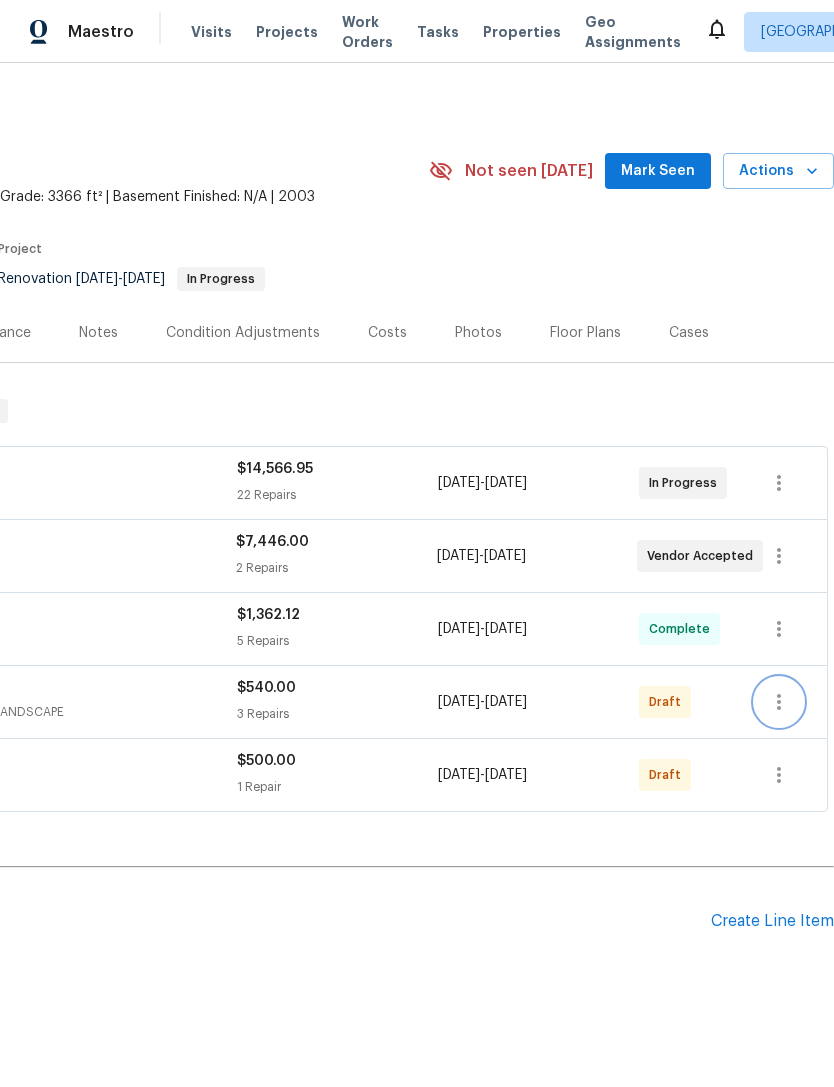 click 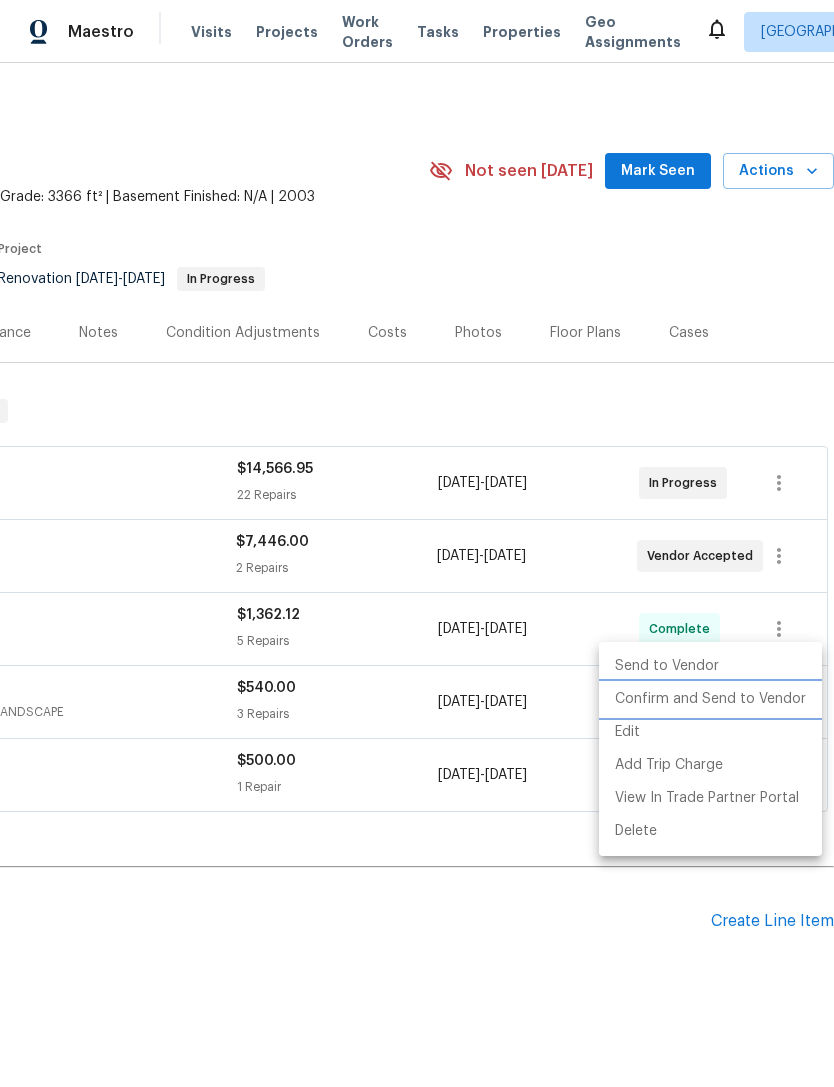 click on "Confirm and Send to Vendor" at bounding box center (710, 699) 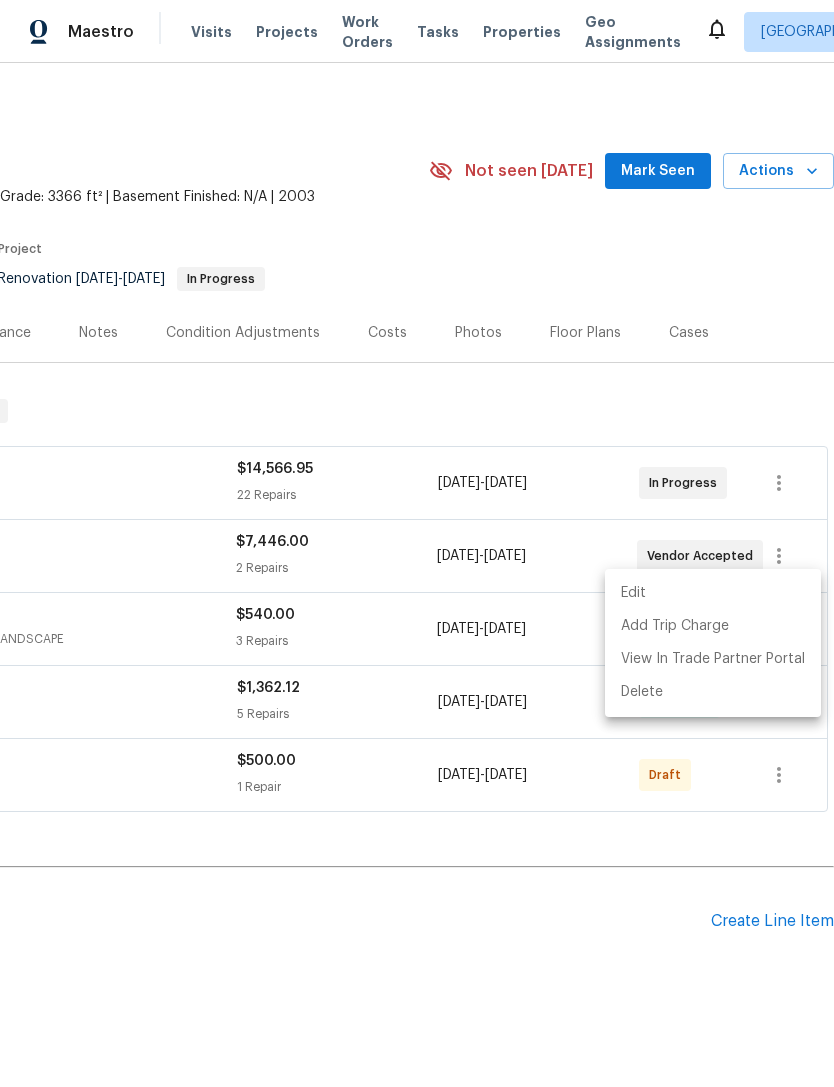 click at bounding box center (417, 543) 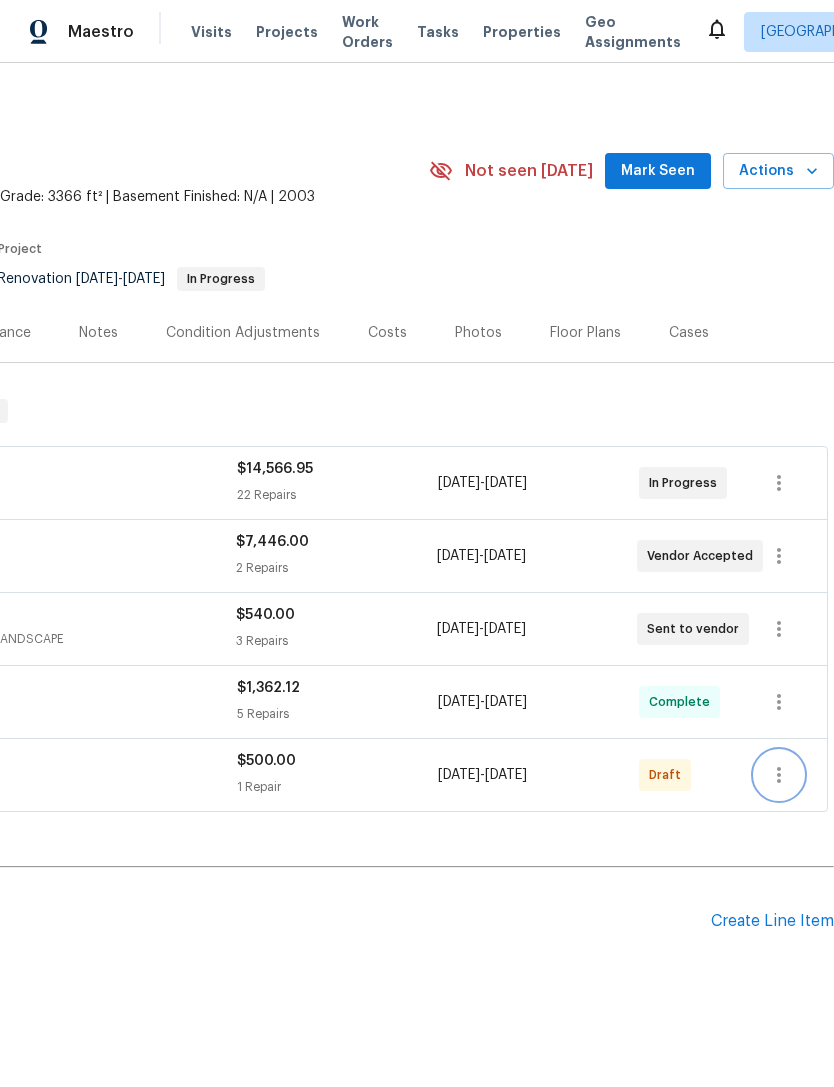 click 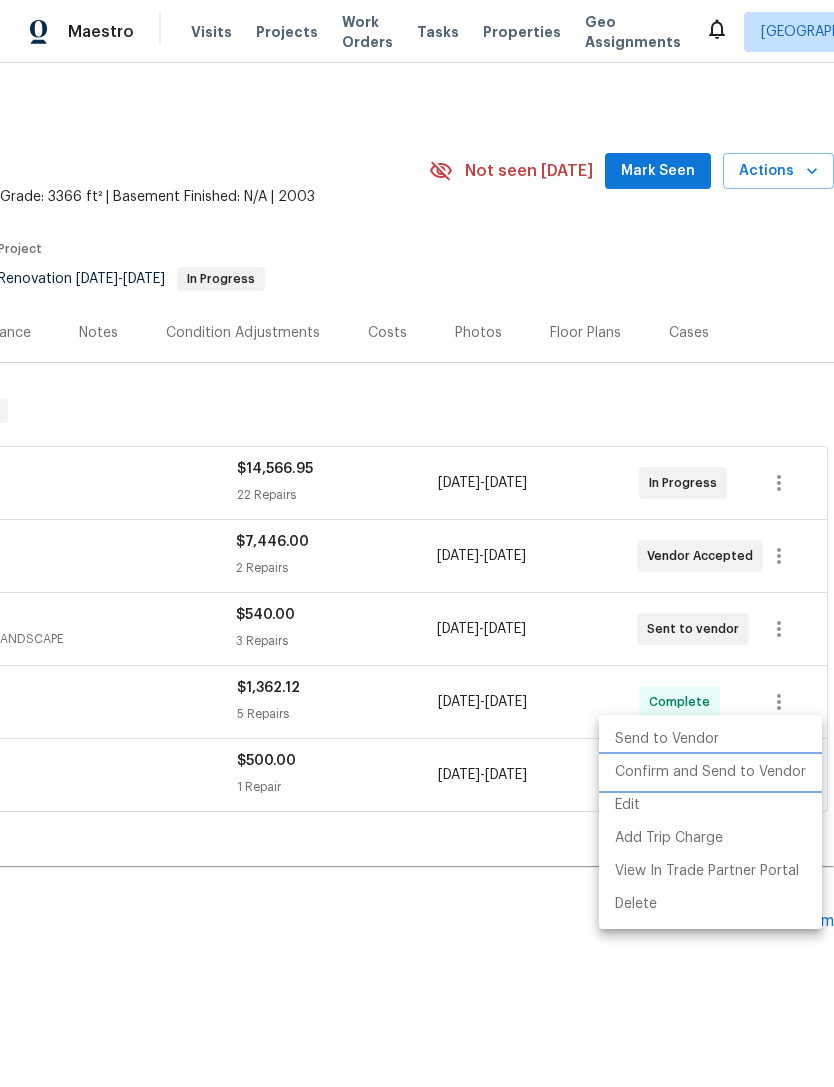 click on "Confirm and Send to Vendor" at bounding box center [710, 772] 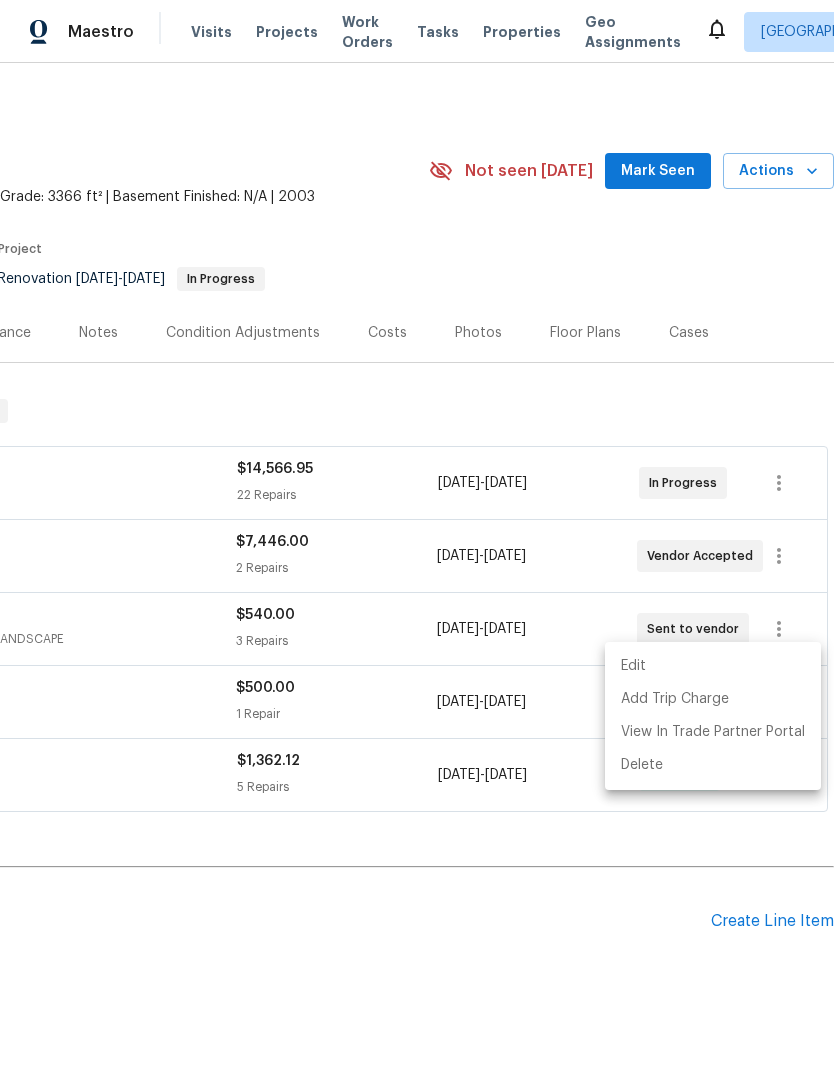 click at bounding box center (417, 543) 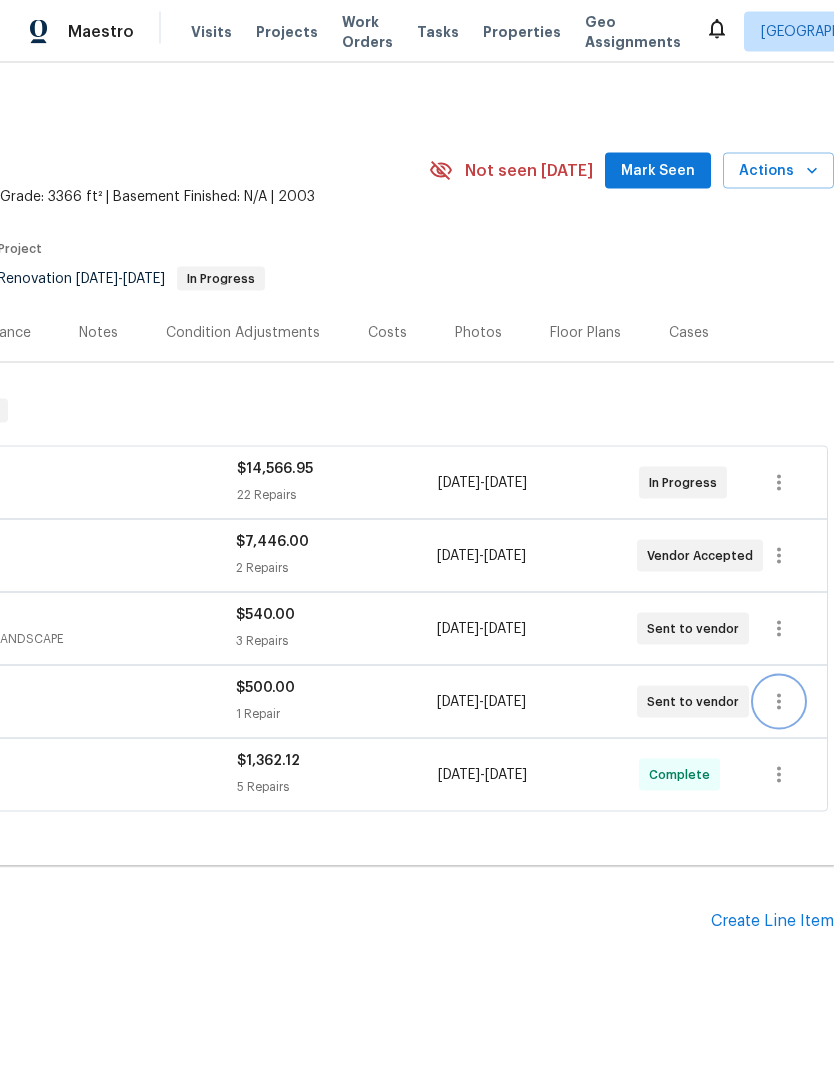 scroll, scrollTop: 0, scrollLeft: 0, axis: both 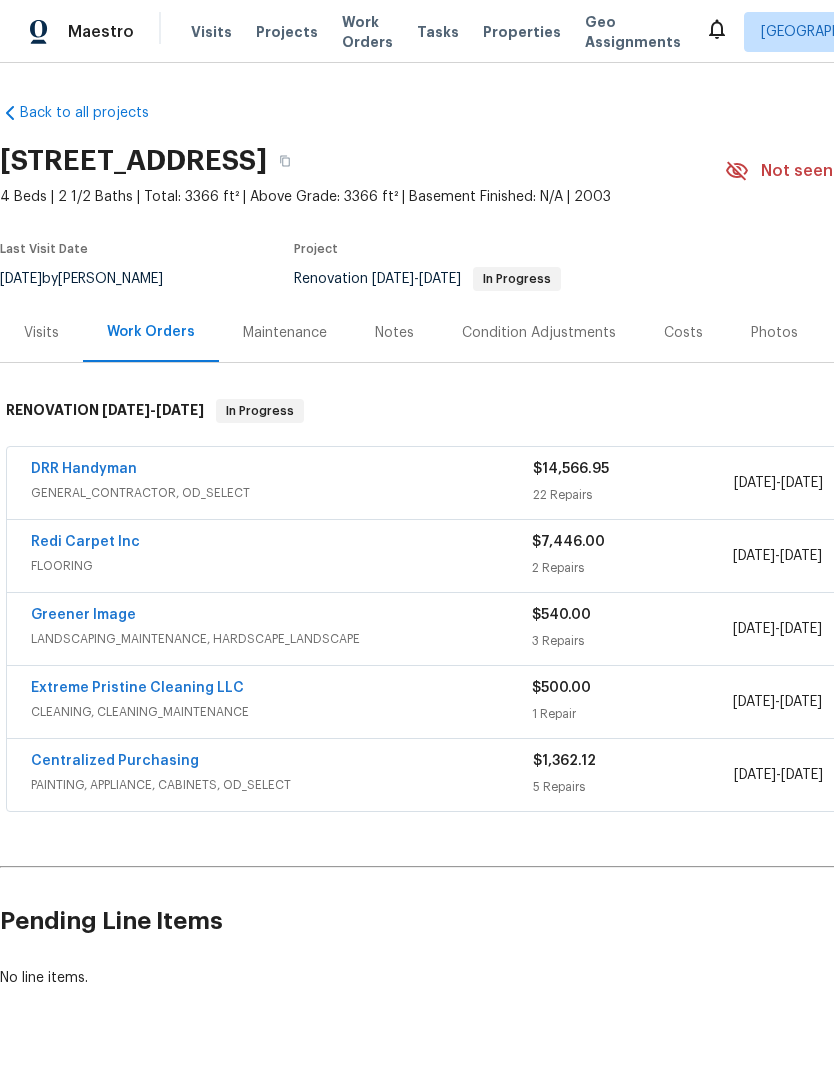 click on "Greener Image" at bounding box center [83, 615] 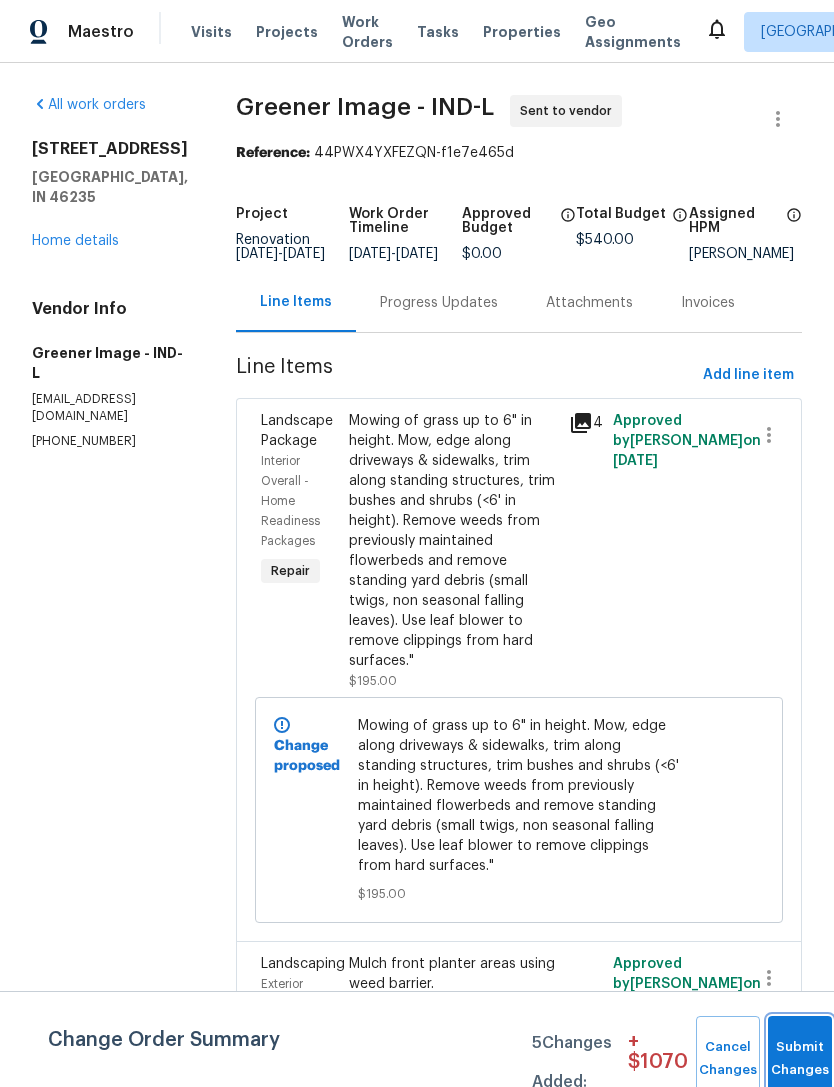 click on "Submit Changes" at bounding box center (800, 1059) 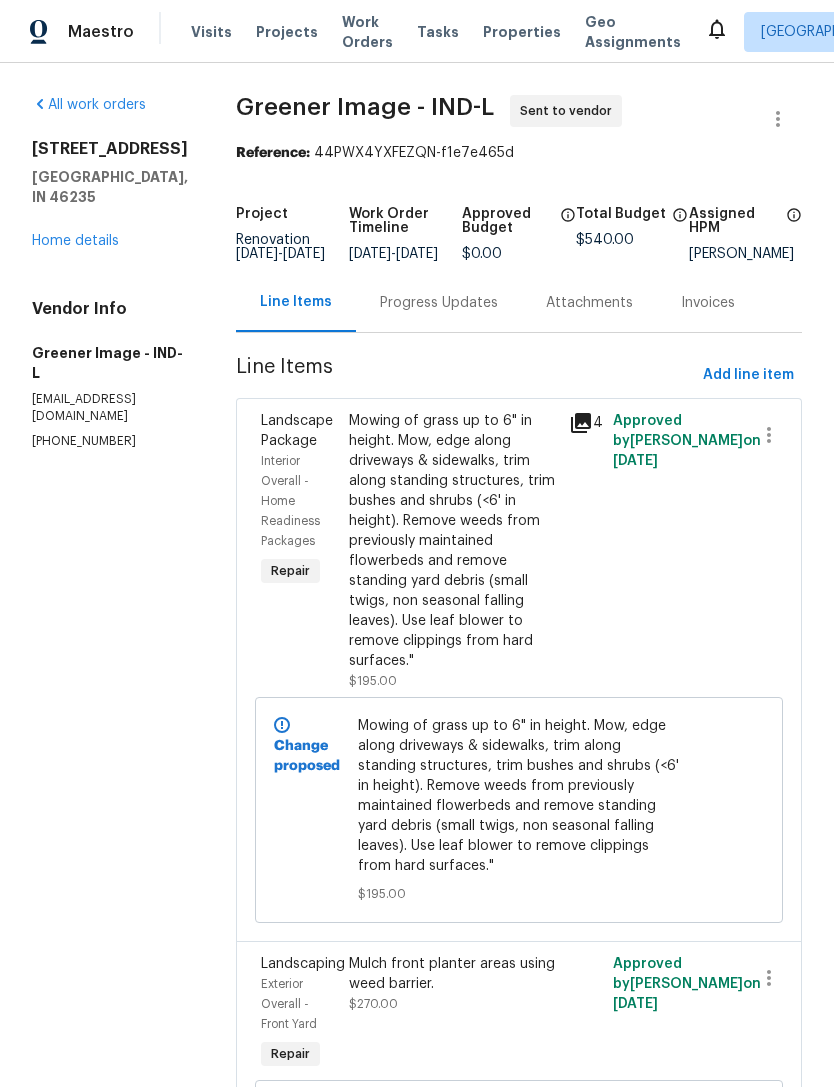 click on "Progress Updates" at bounding box center [439, 303] 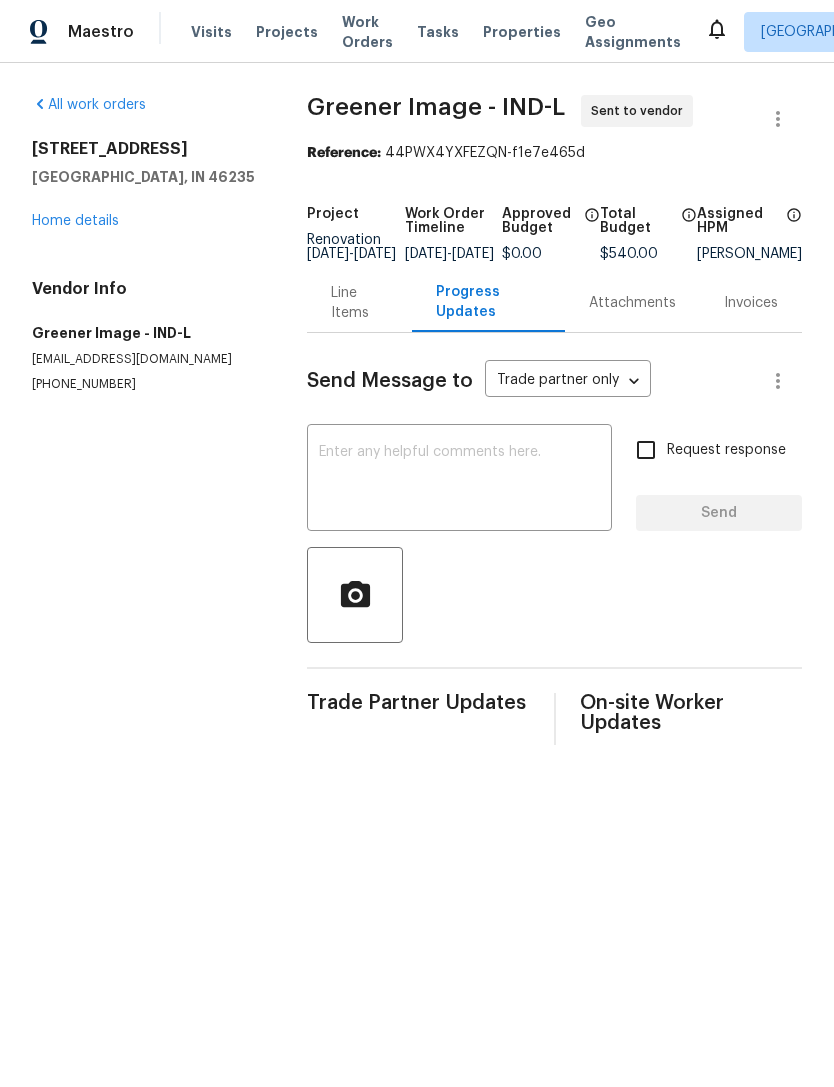 click at bounding box center [459, 480] 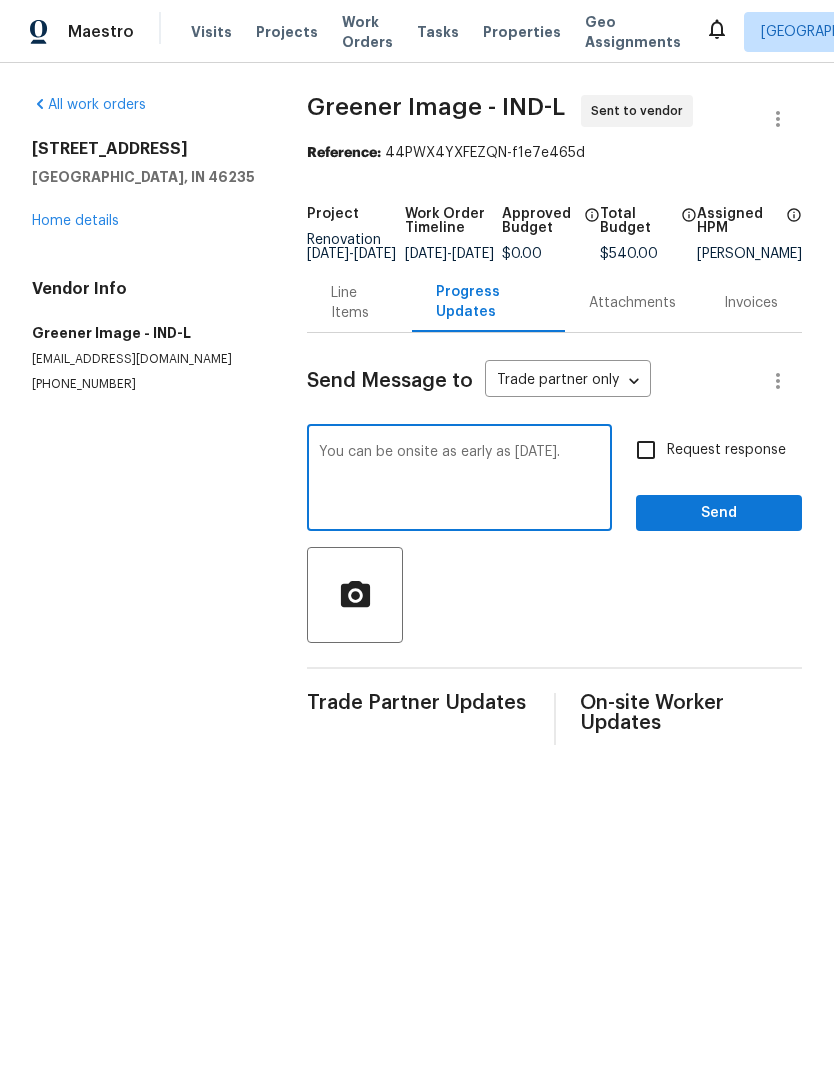 type on "You can be onsite as early as [DATE]." 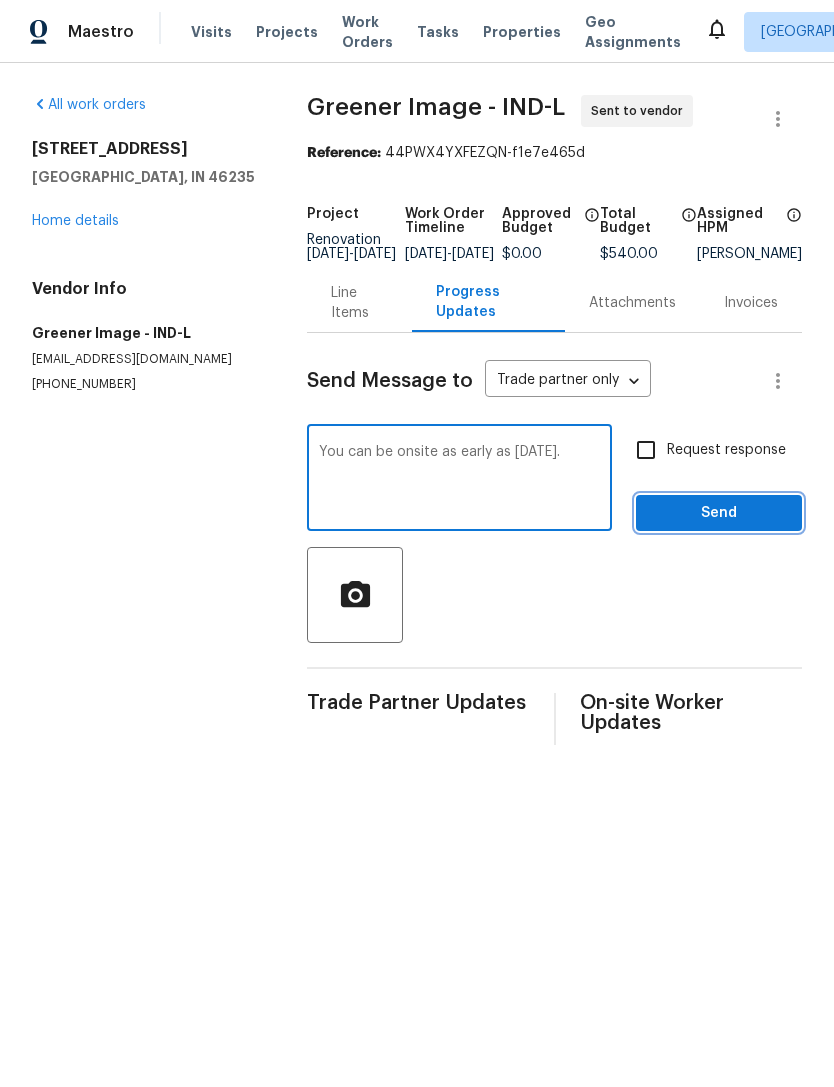 click on "Send" at bounding box center (719, 513) 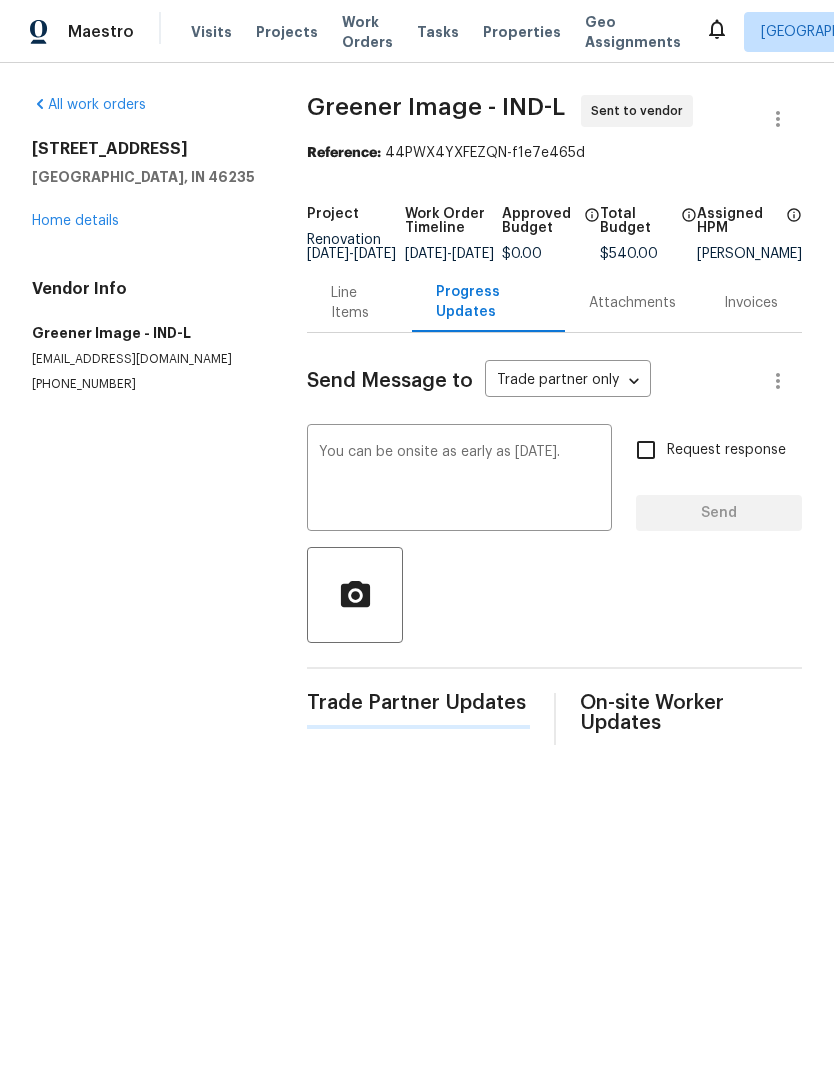 type 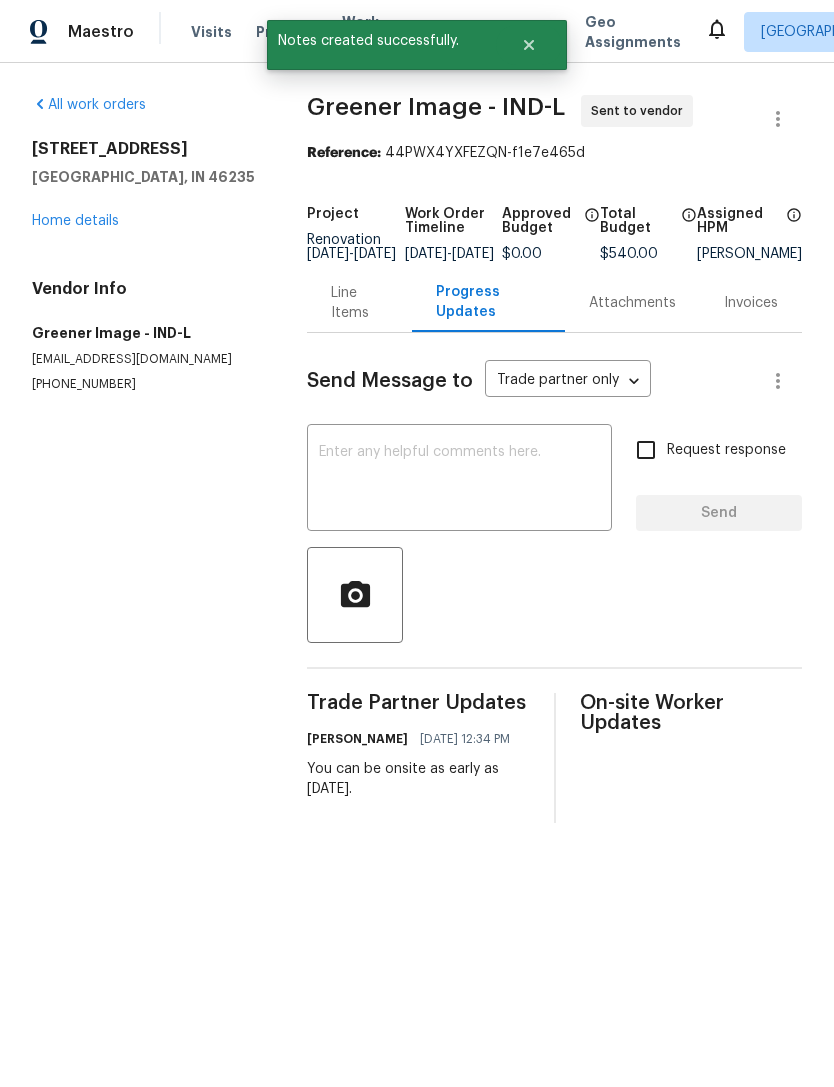 click on "Home details" at bounding box center [75, 221] 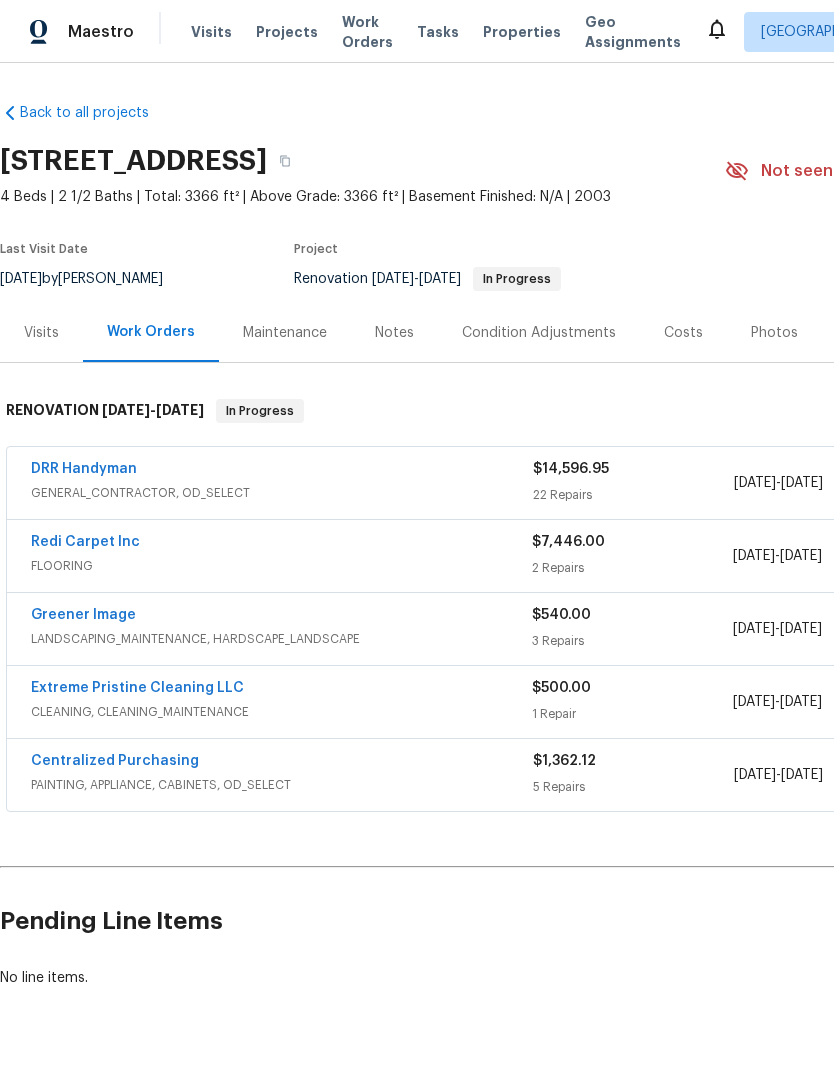 click on "Extreme Pristine Cleaning LLC" at bounding box center [137, 688] 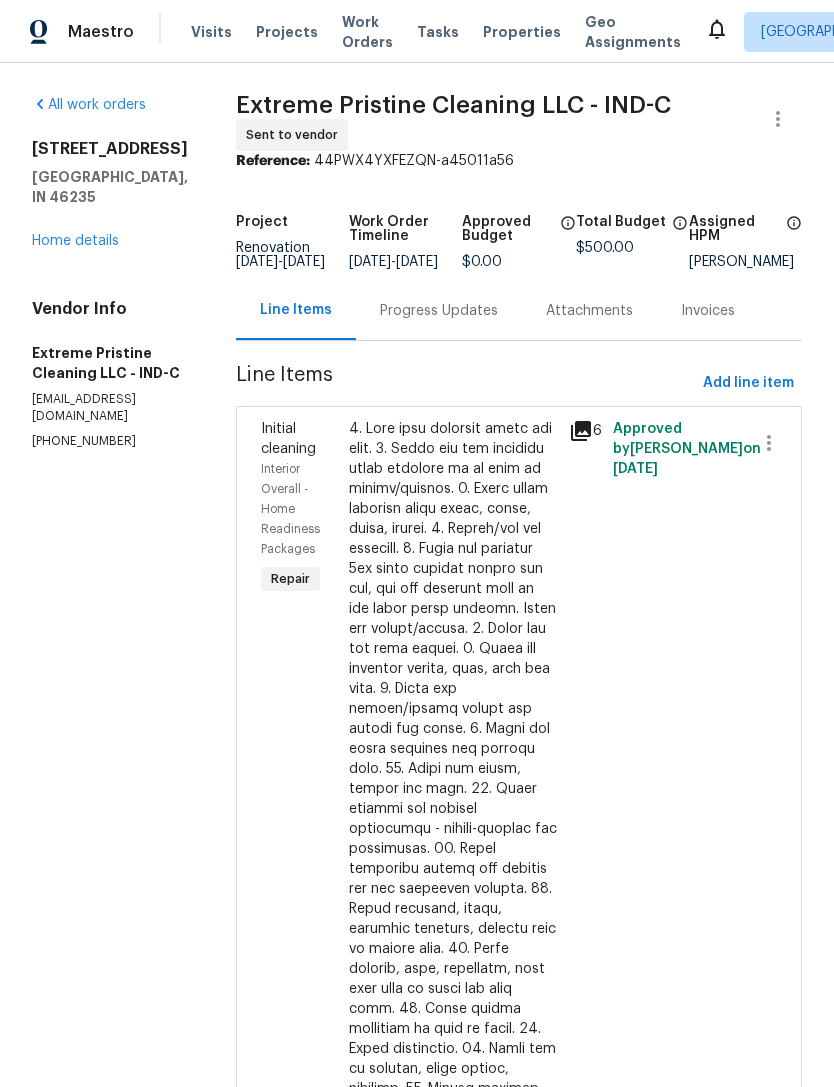 scroll, scrollTop: 0, scrollLeft: 0, axis: both 